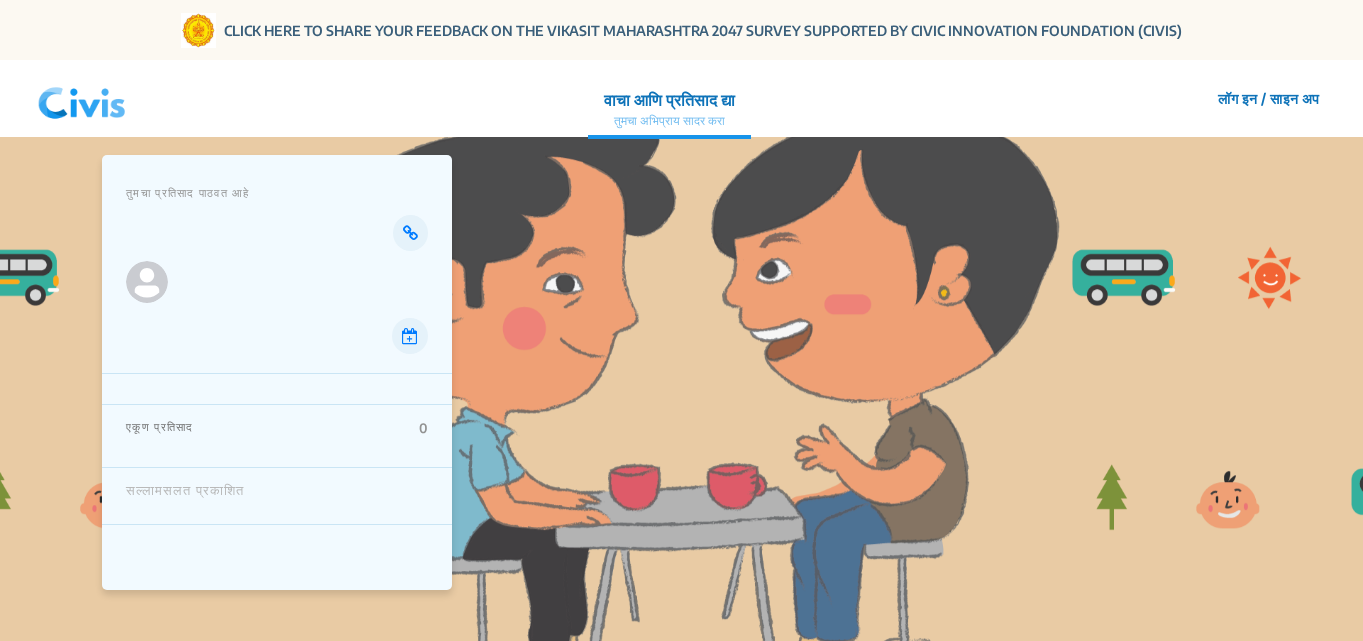 scroll, scrollTop: 0, scrollLeft: 0, axis: both 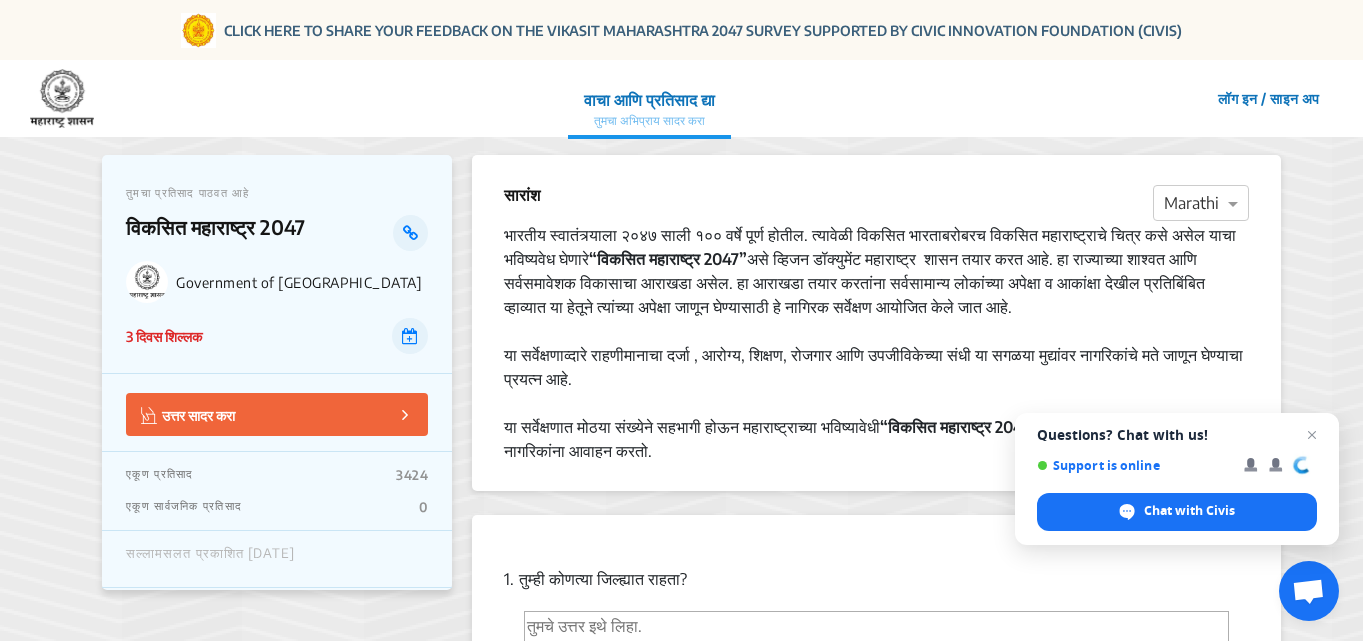 click on "उत्तर सादर करा" 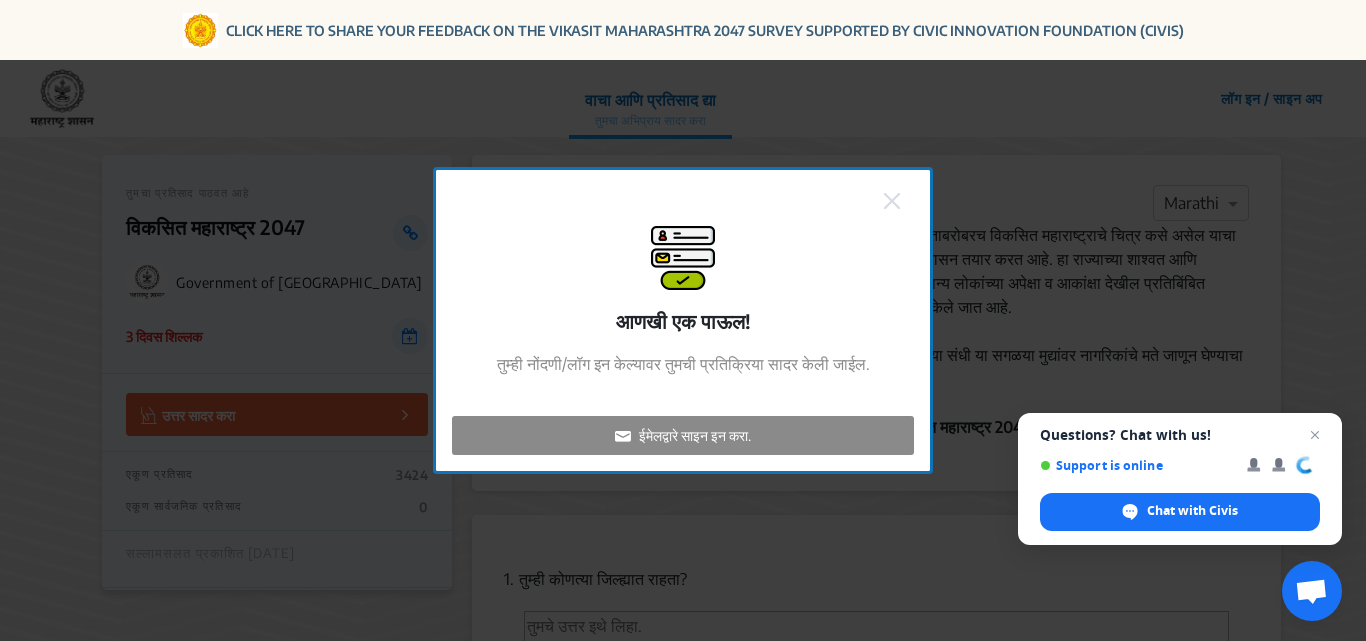 click 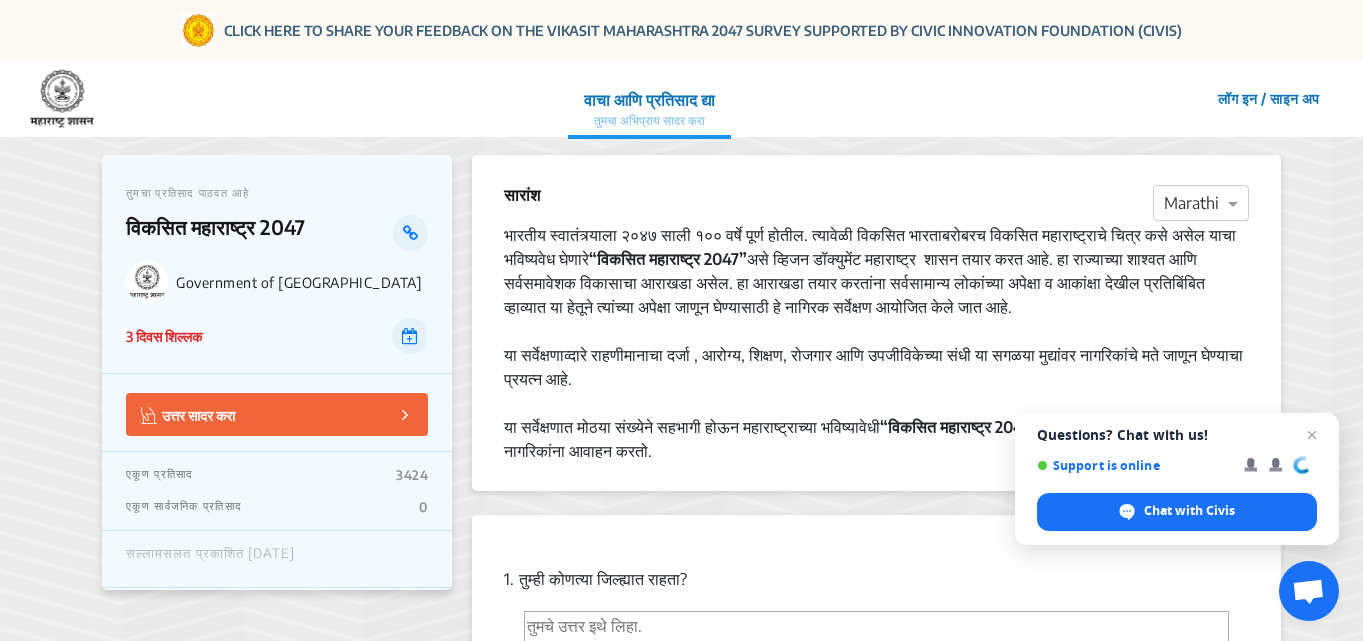 click on "उत्तर सादर करा" 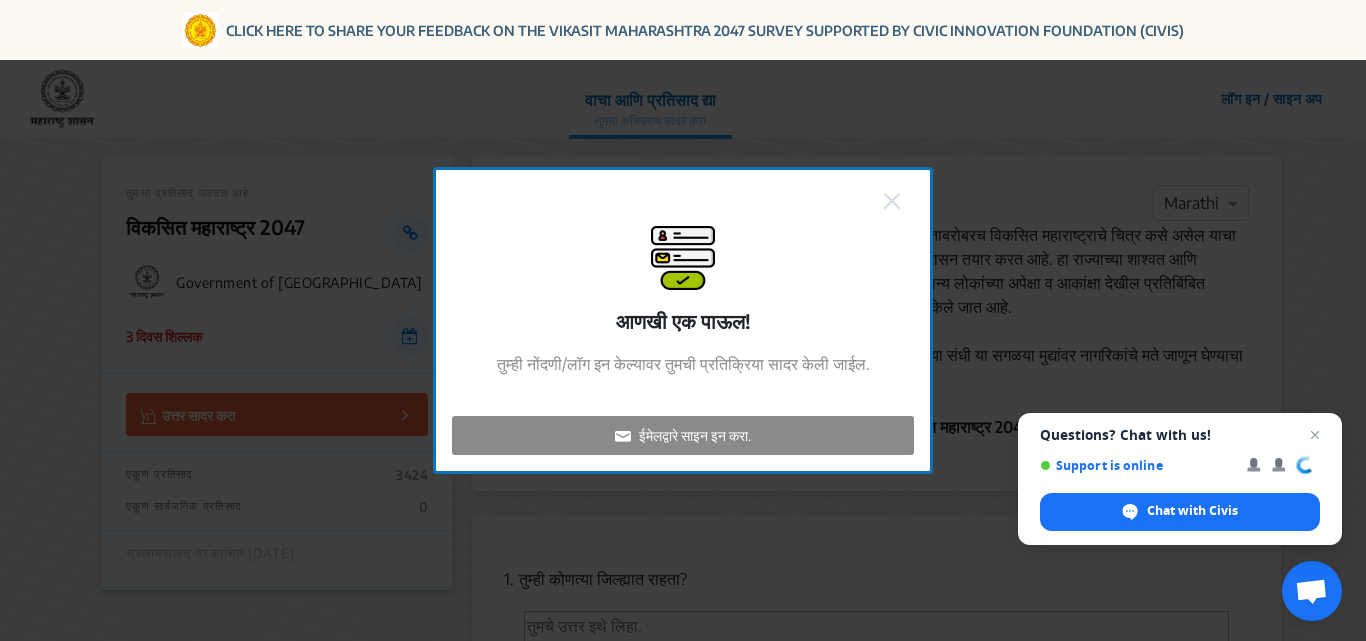 click on "ईमेलद्वारे साइन इन करा." 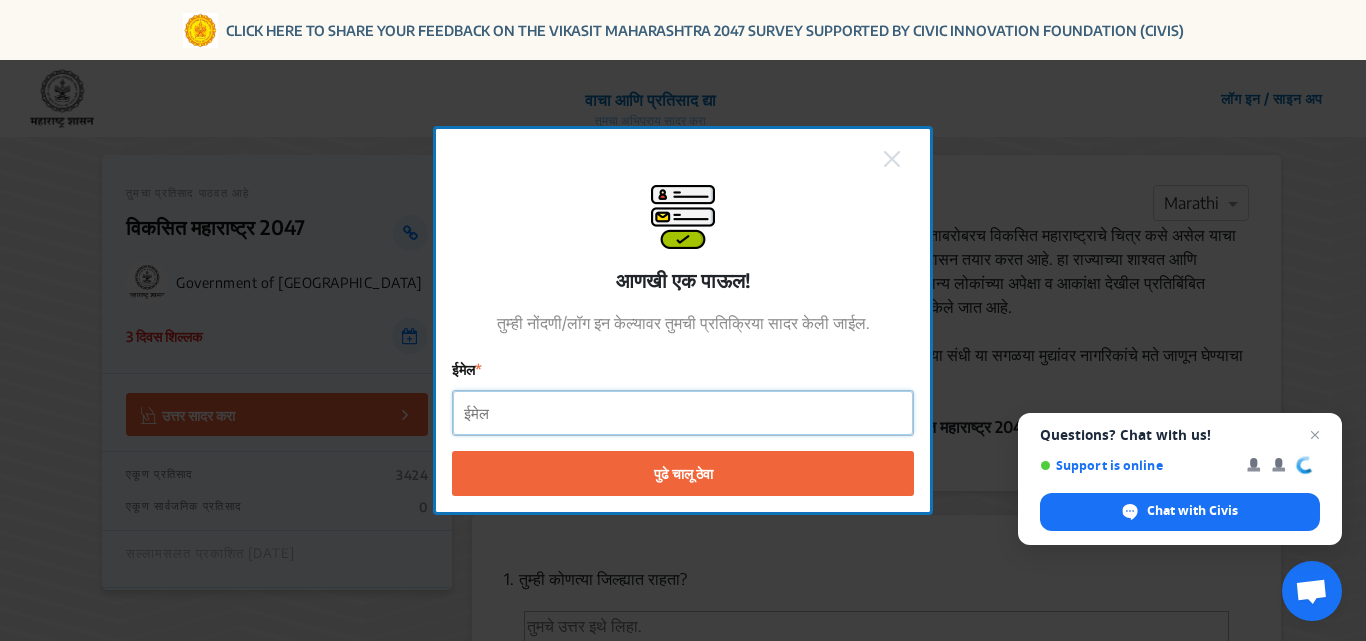 click on "ईमेल" at bounding box center (683, 413) 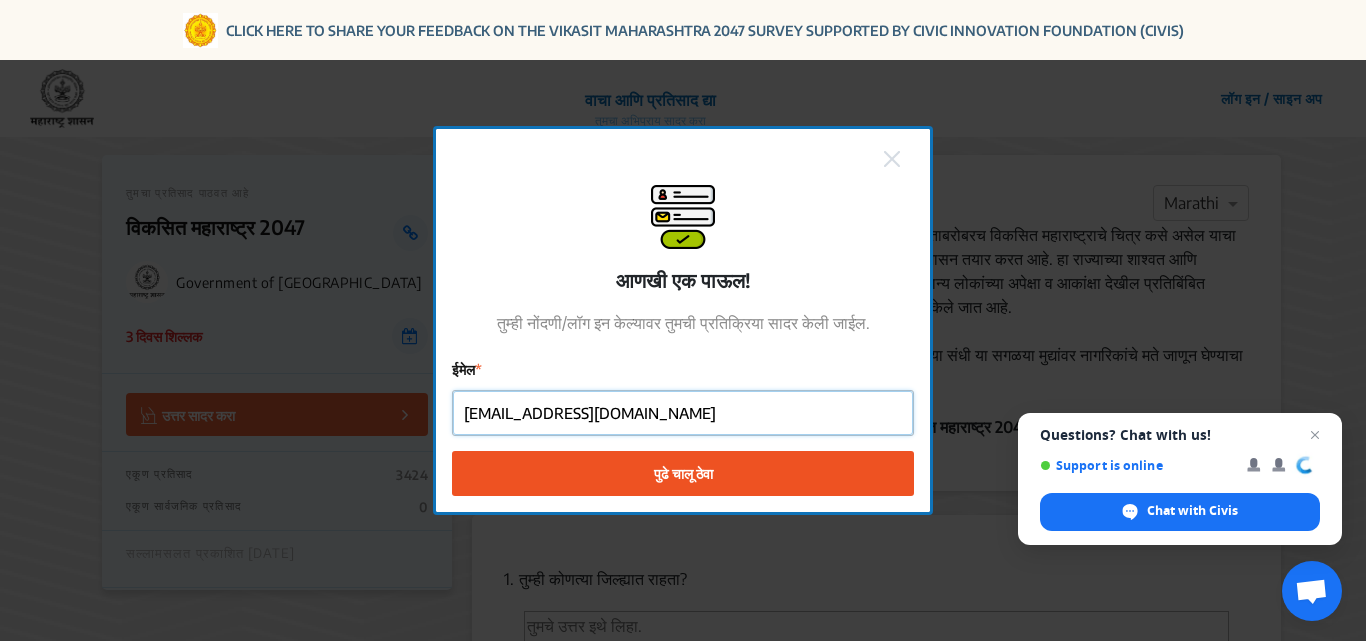 type on "[EMAIL_ADDRESS][DOMAIN_NAME]" 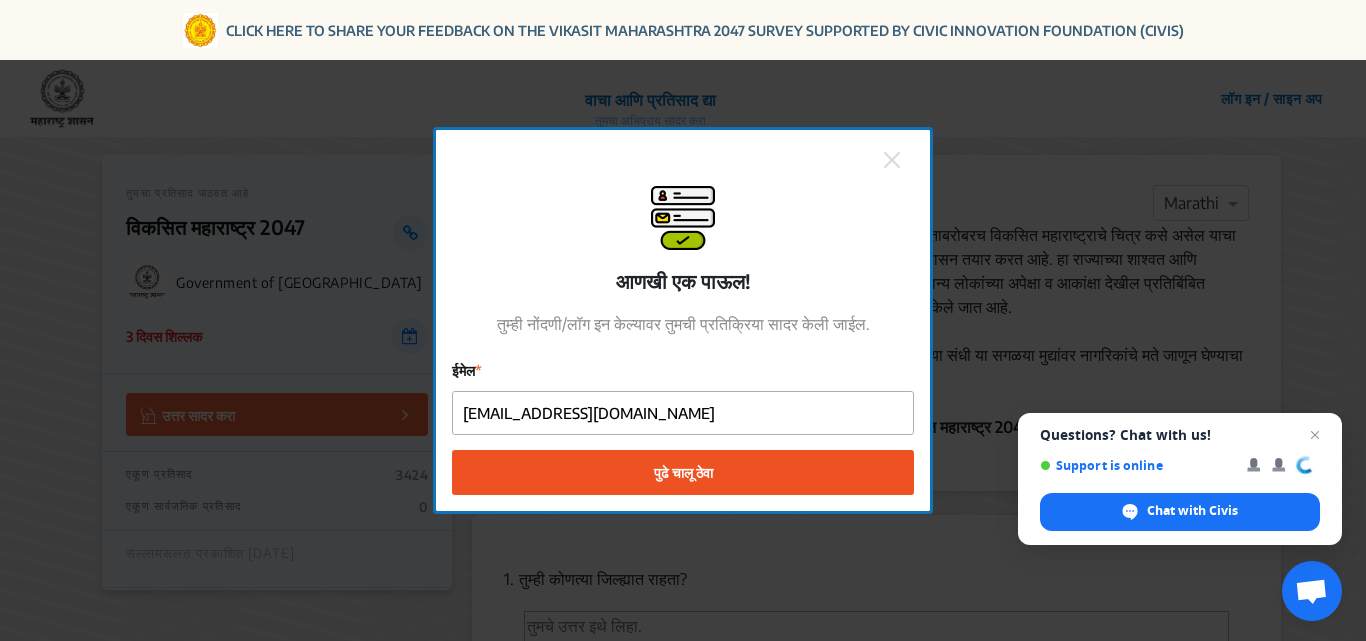 click on "पुढे चालू ठेवा" 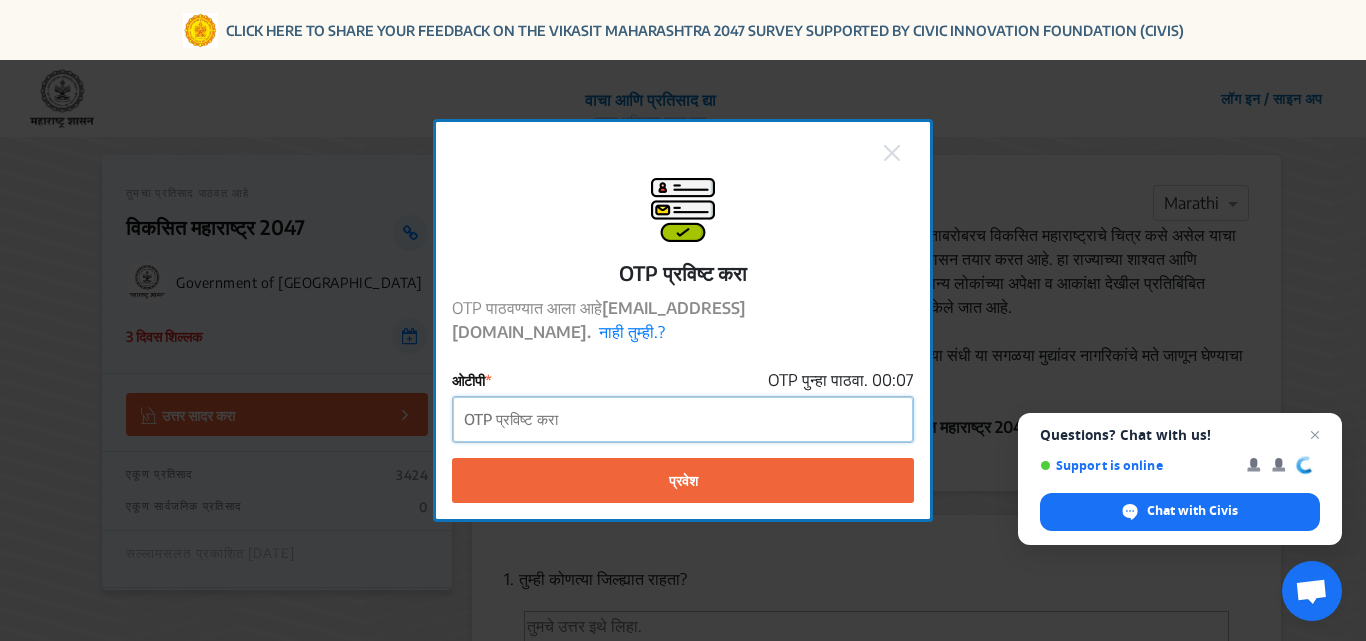 click on "ओटीपी" at bounding box center [683, 419] 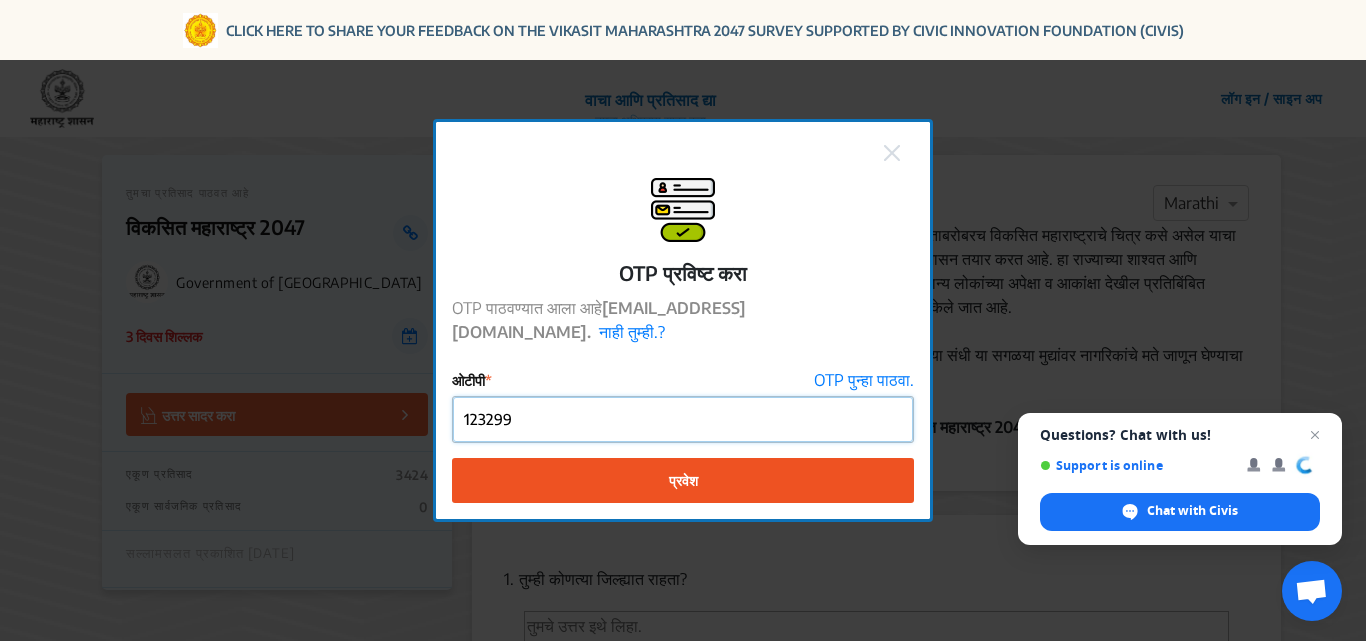 type on "123299" 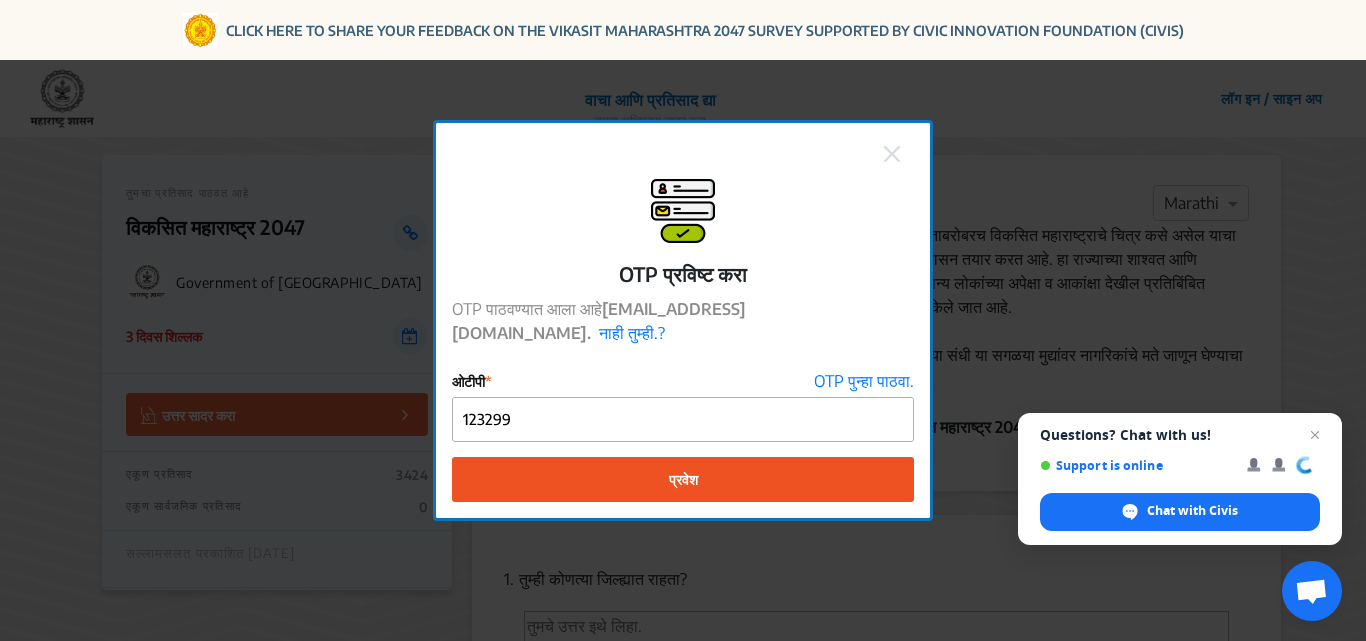 click on "प्रवेश" 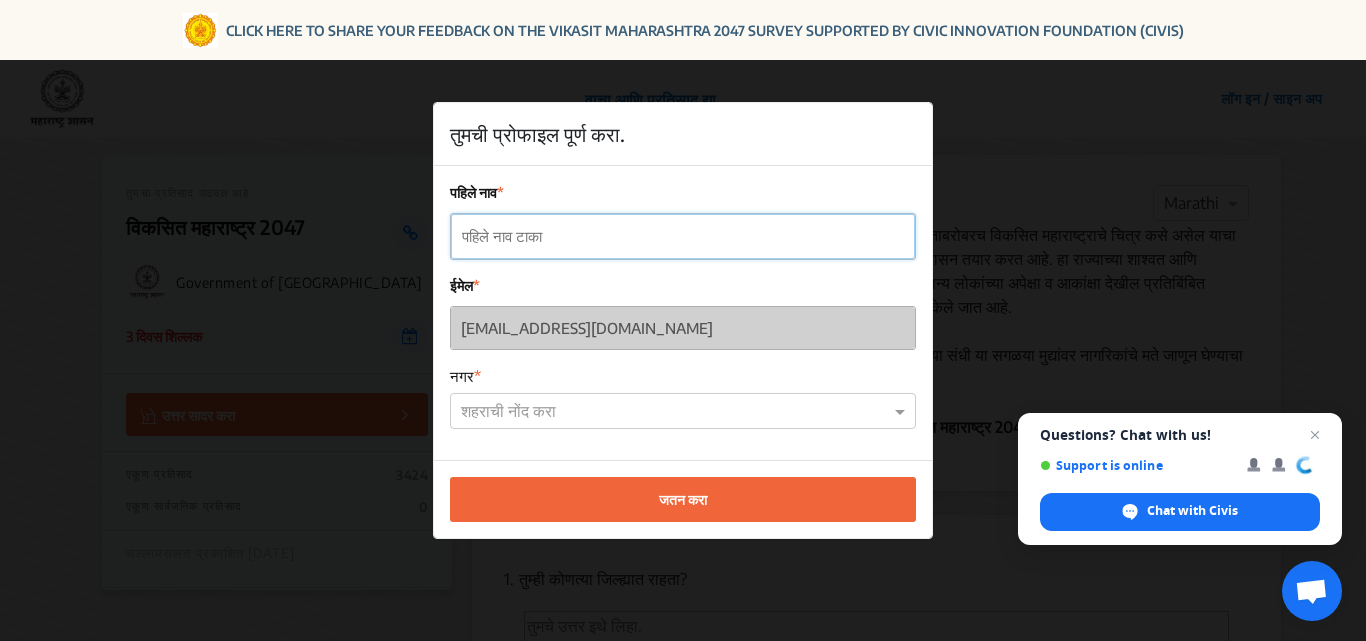 click on "पहिले नाव" at bounding box center [683, 236] 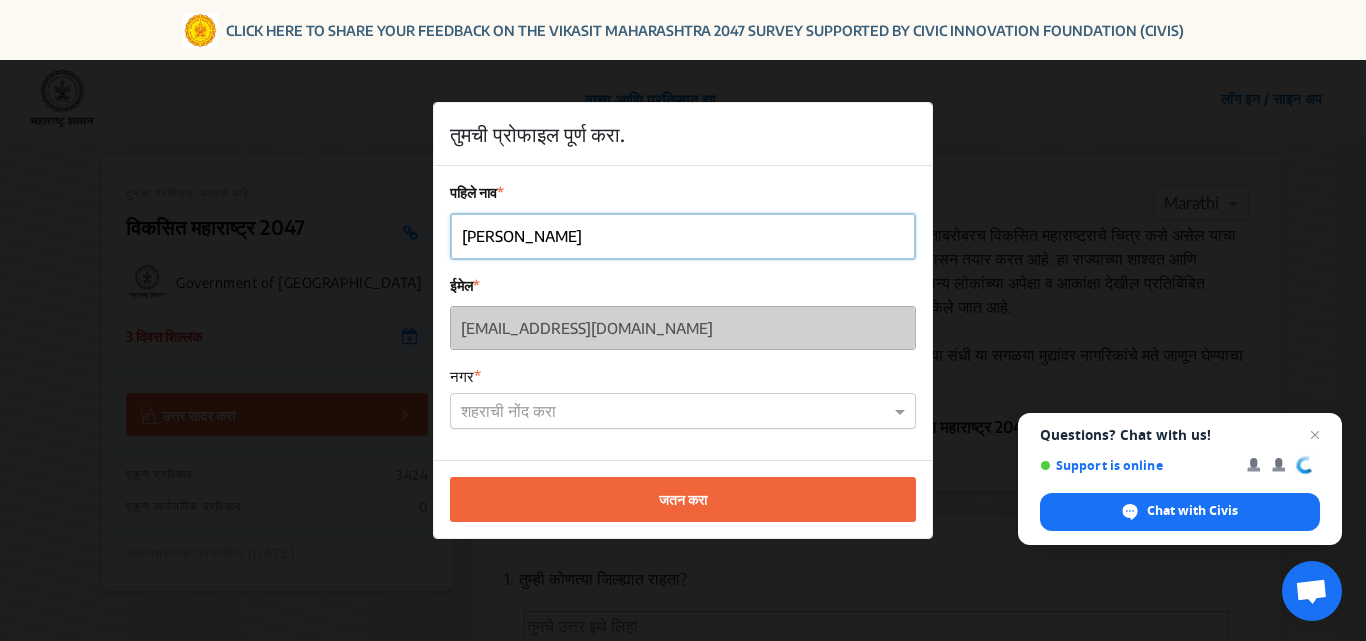type on "[PERSON_NAME]" 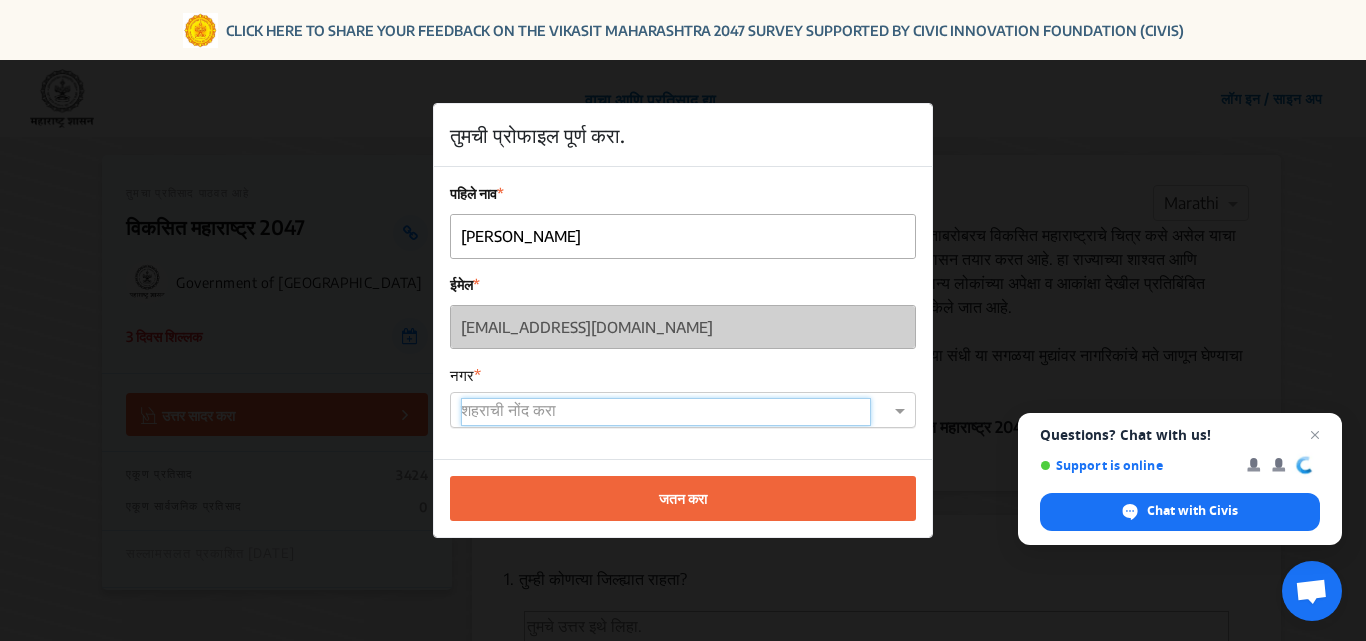 click at bounding box center (666, 412) 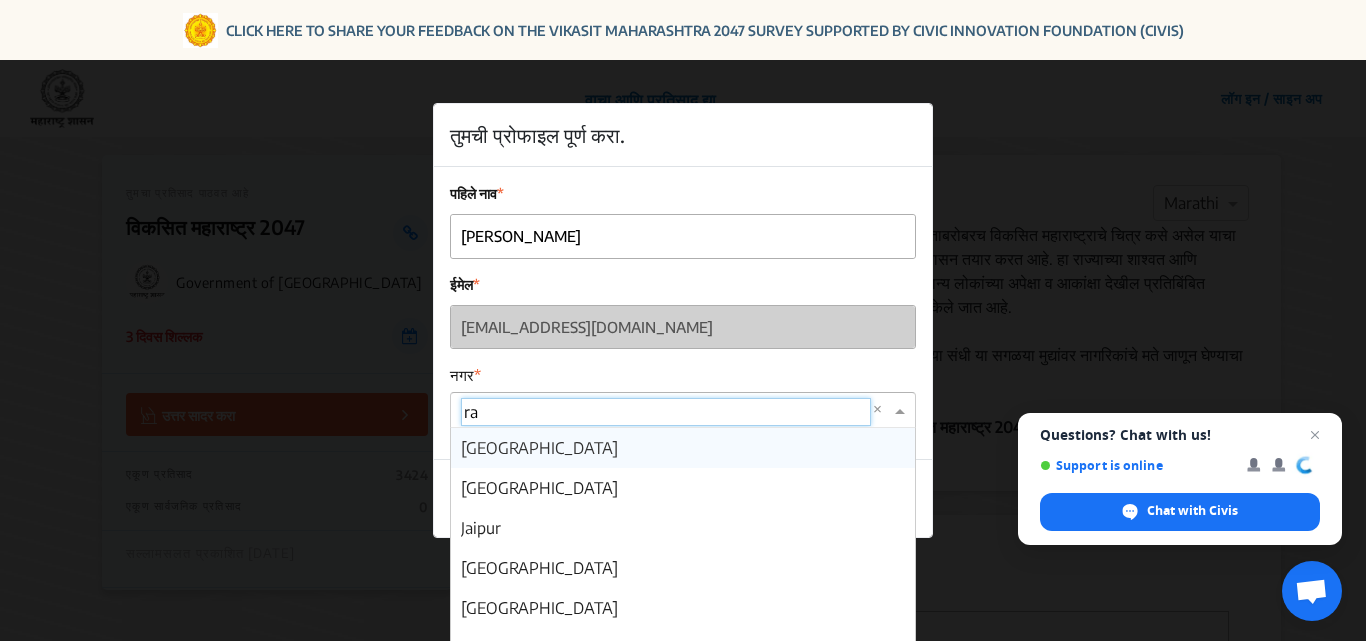 type on "rat" 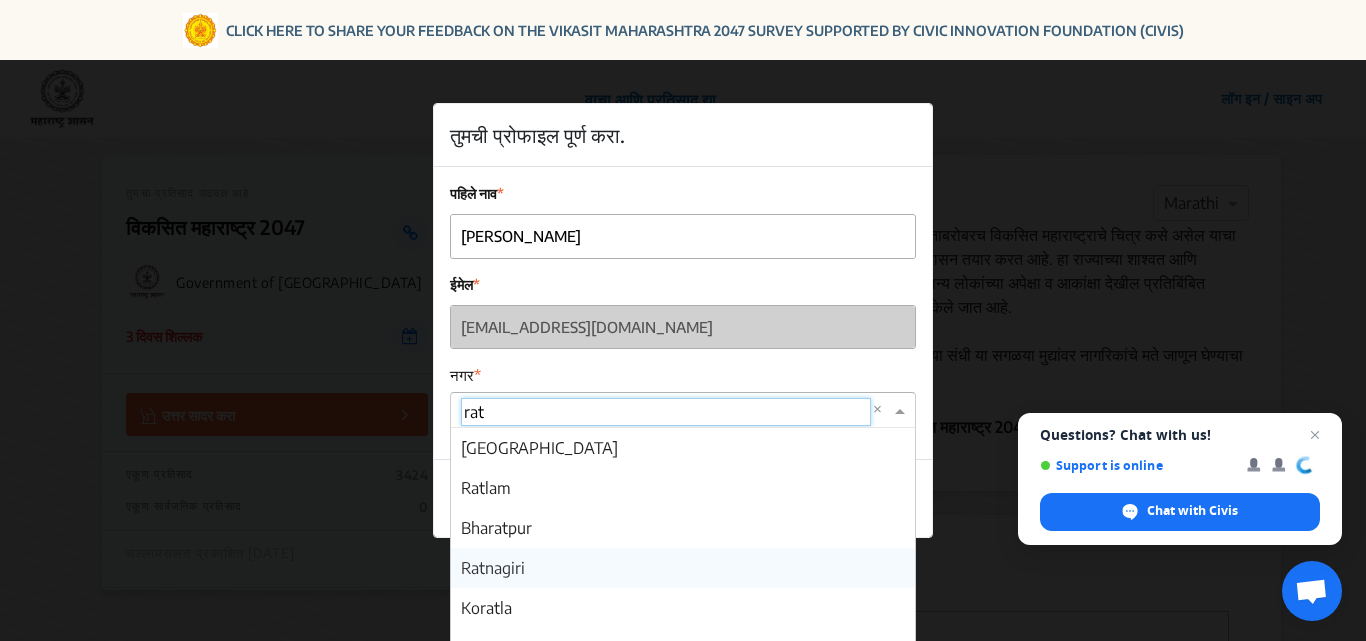click on "Ratnagiri" at bounding box center (683, 568) 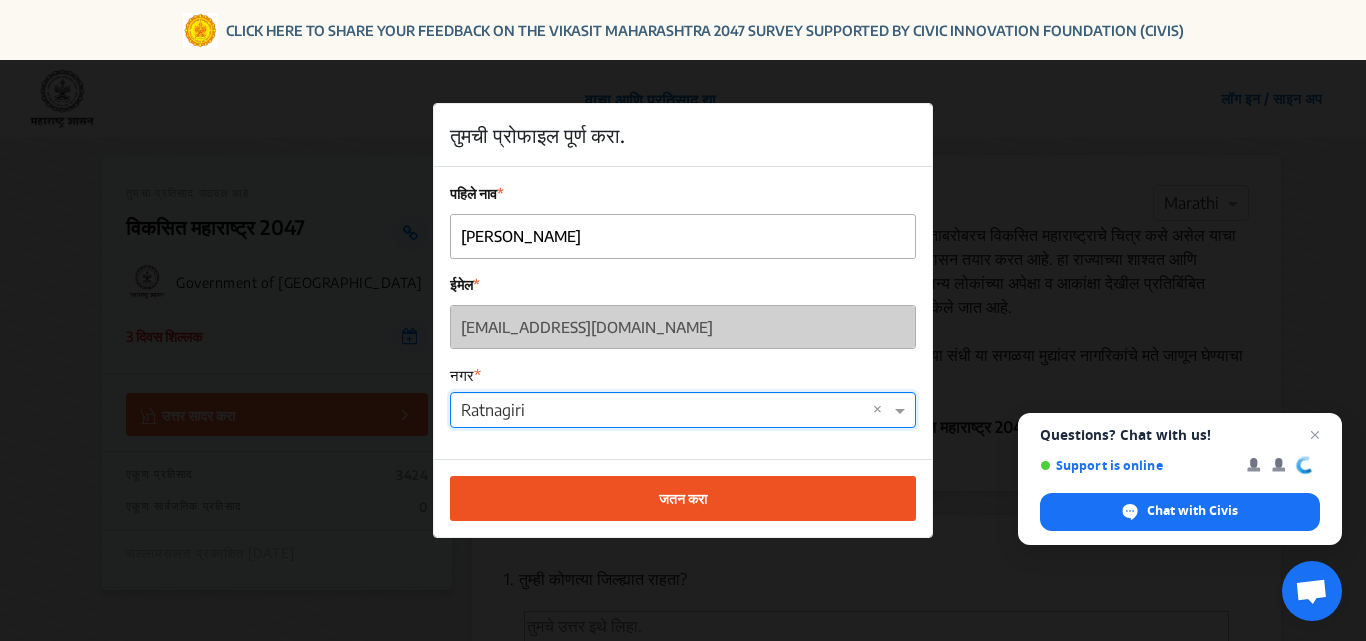 click on "जतन करा" 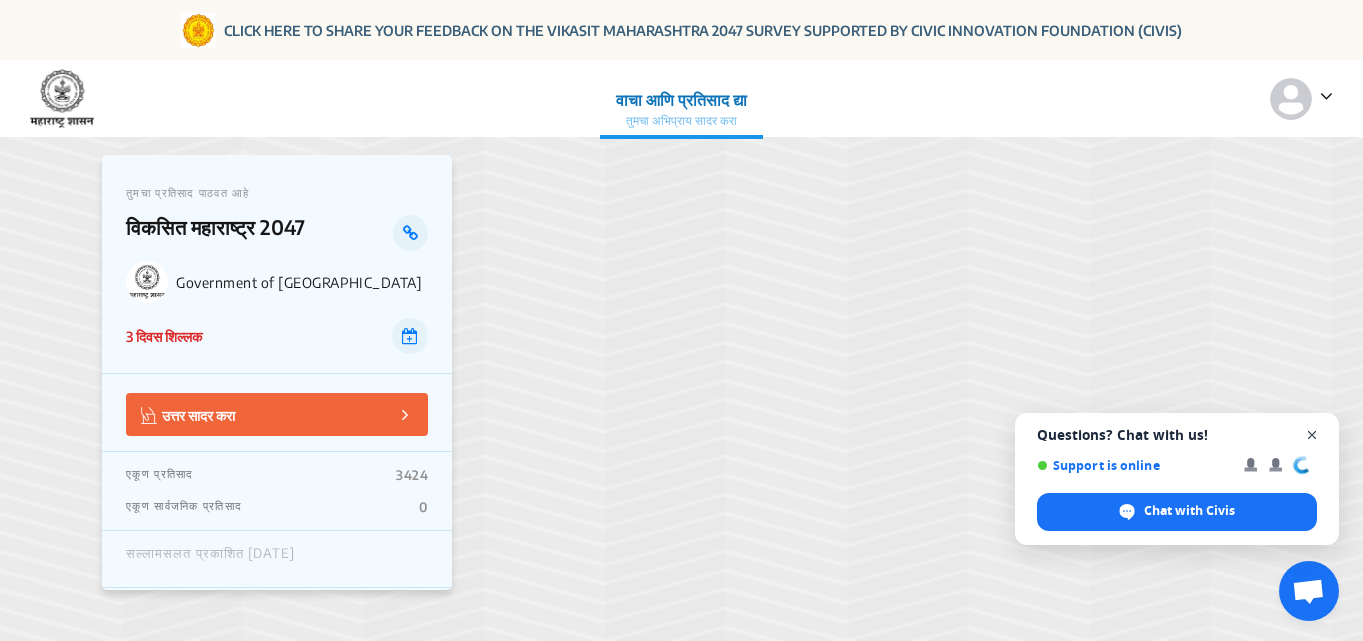 click at bounding box center [1312, 435] 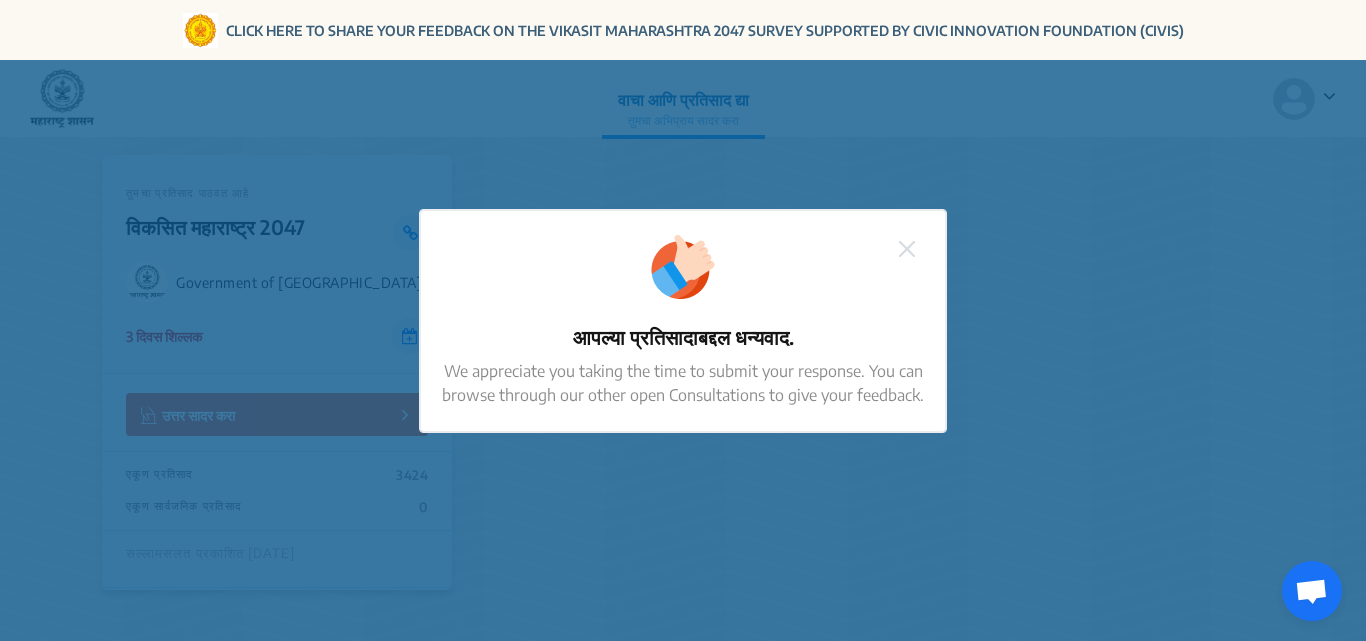 click 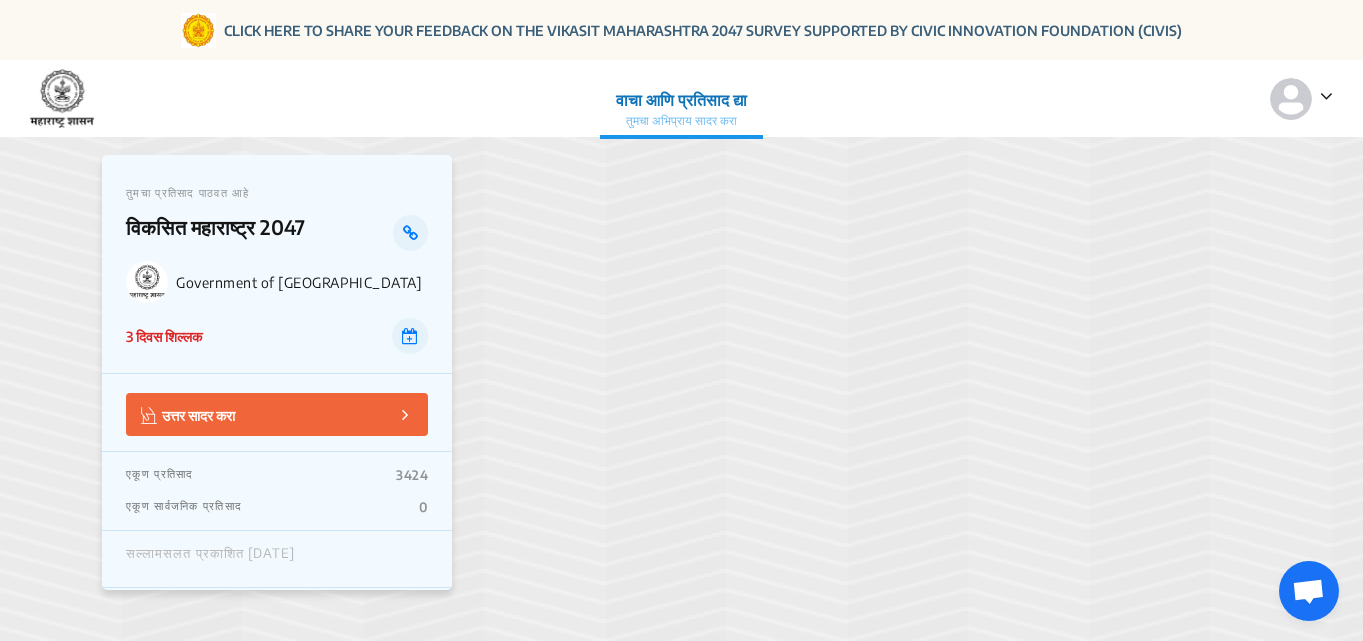 click on "उत्तर सादर करा" 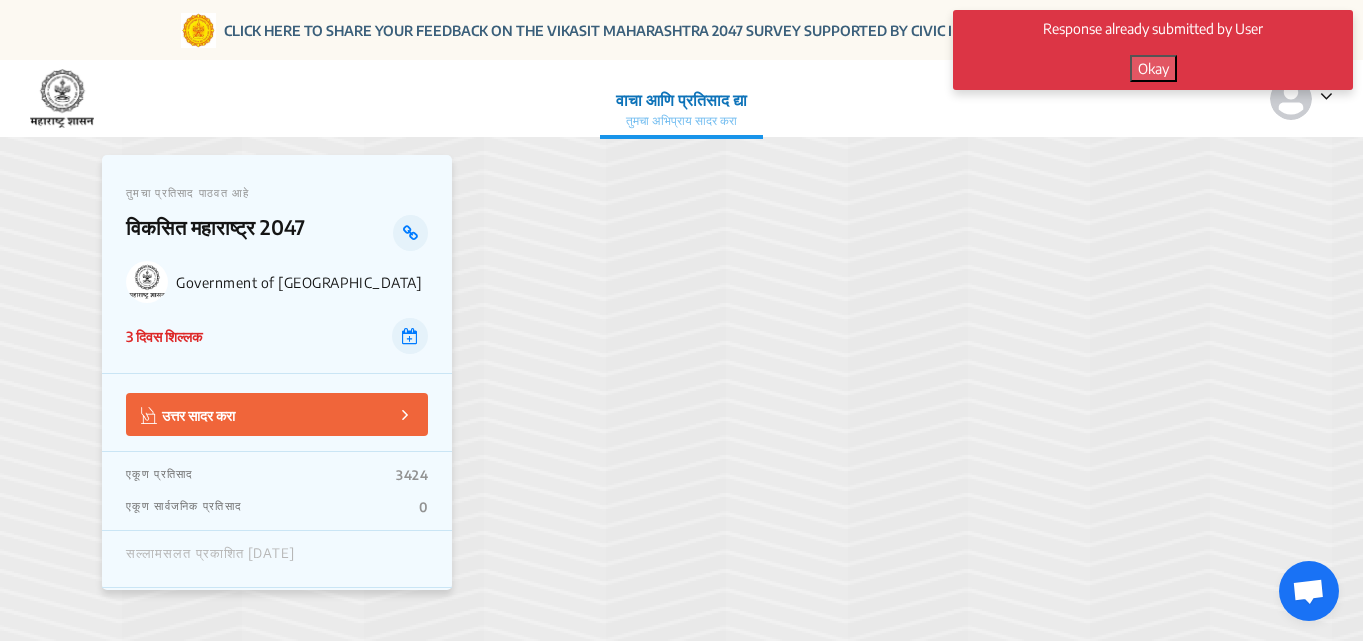 click on "Okay" 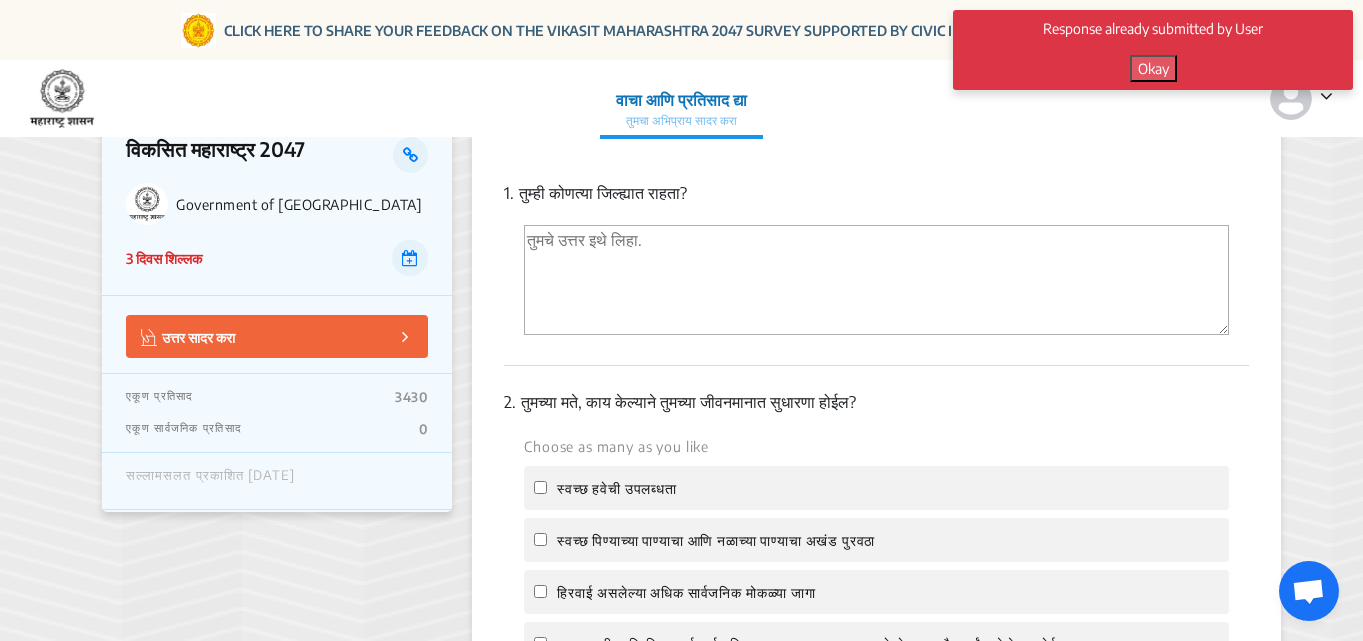 scroll, scrollTop: 400, scrollLeft: 0, axis: vertical 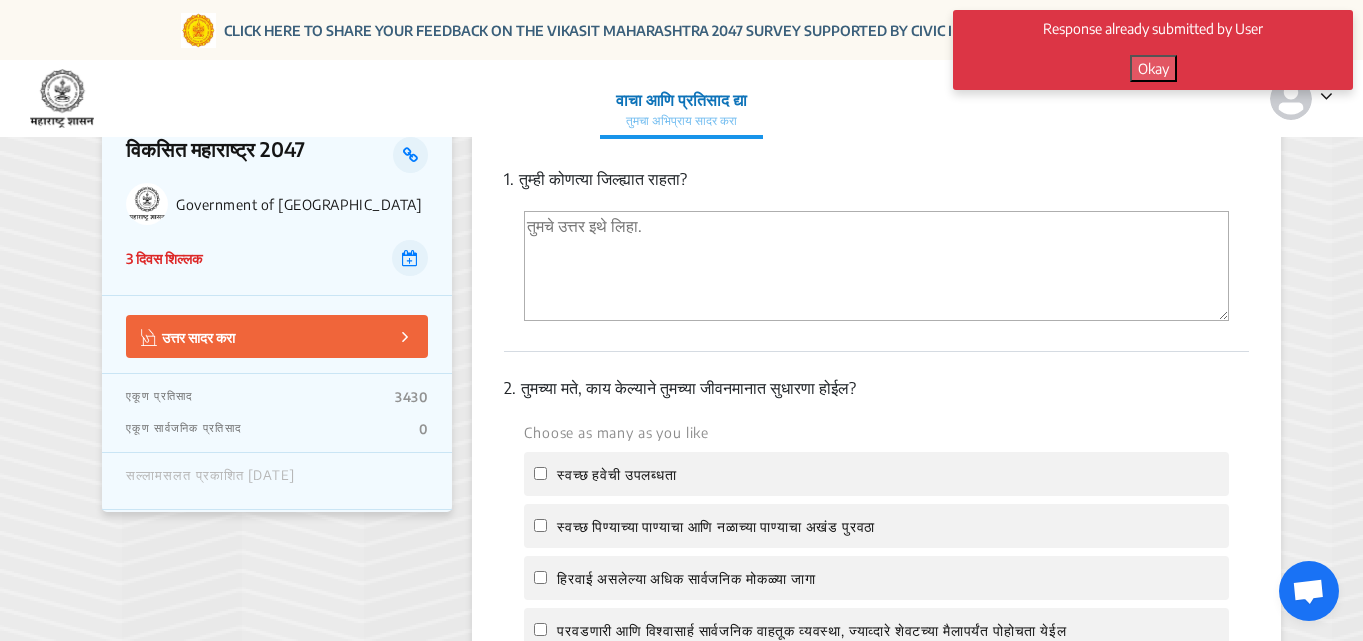 click at bounding box center [876, 266] 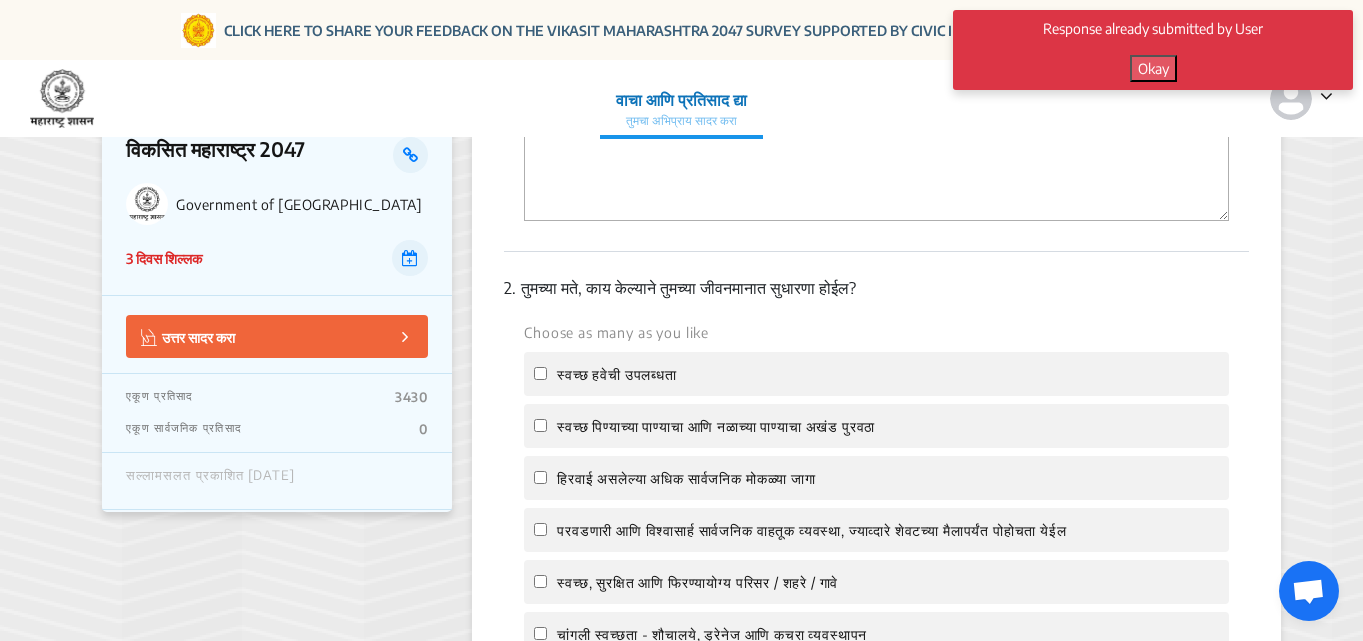 scroll, scrollTop: 600, scrollLeft: 0, axis: vertical 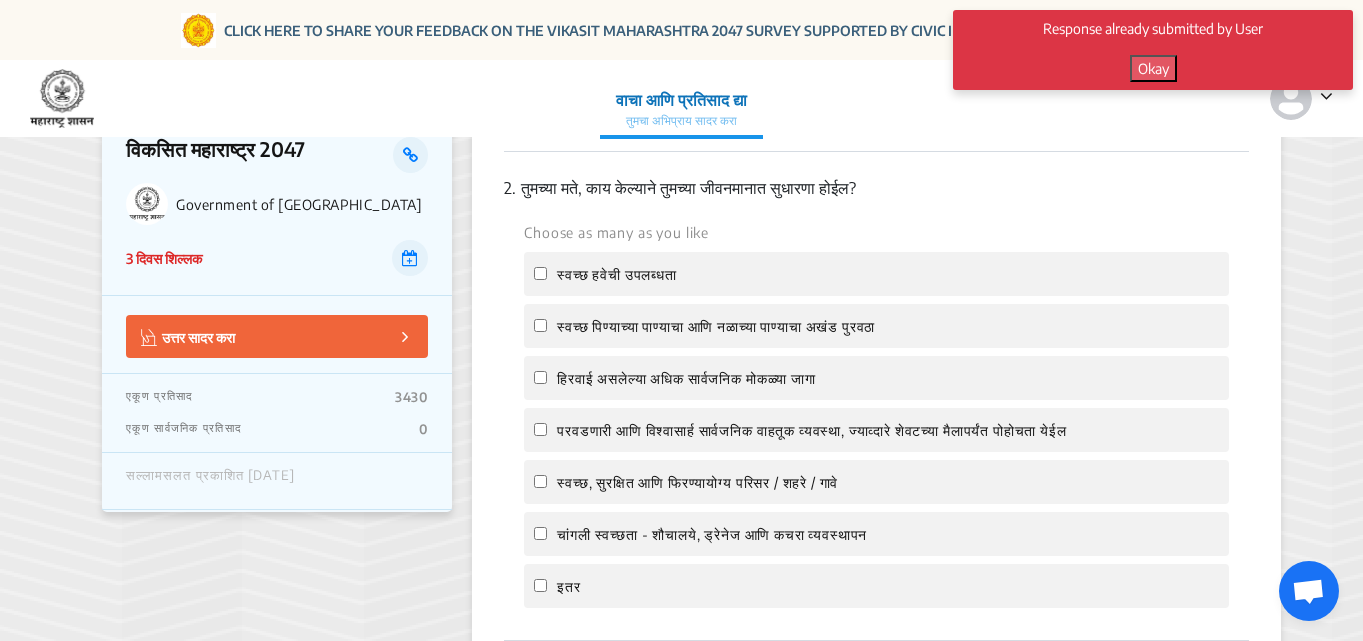 type on "Ratnagiri" 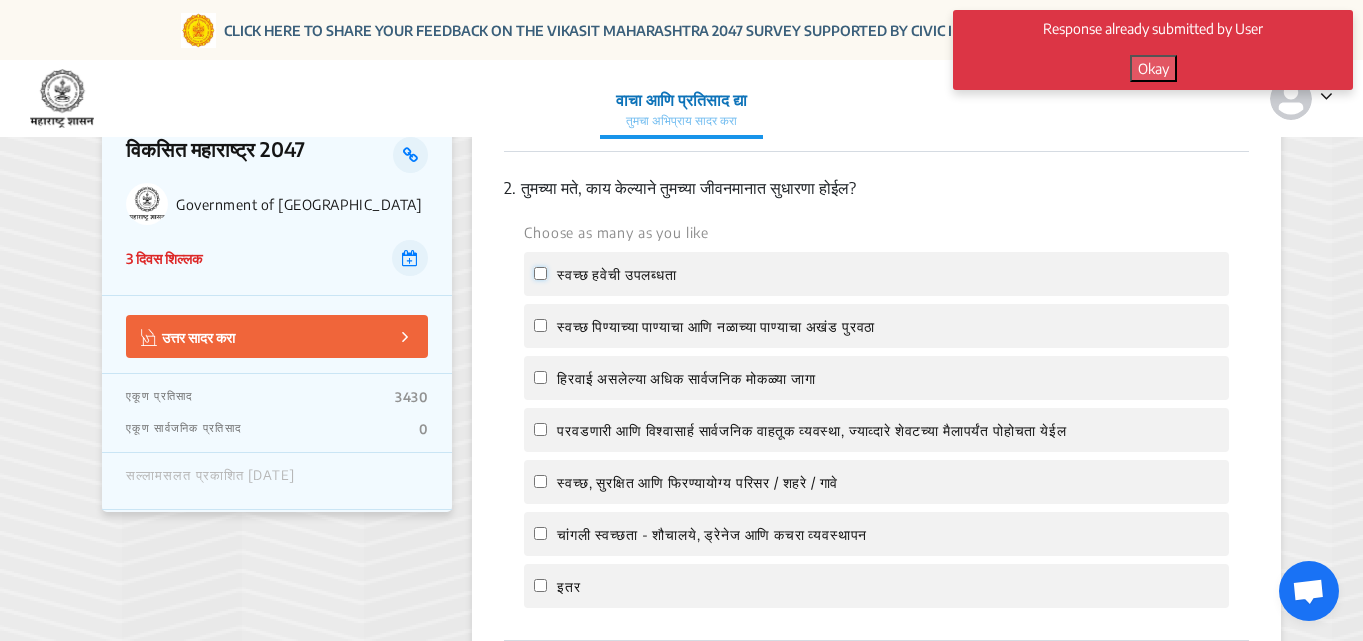 click on "स्वच्छ हवेची उपलब्धता" 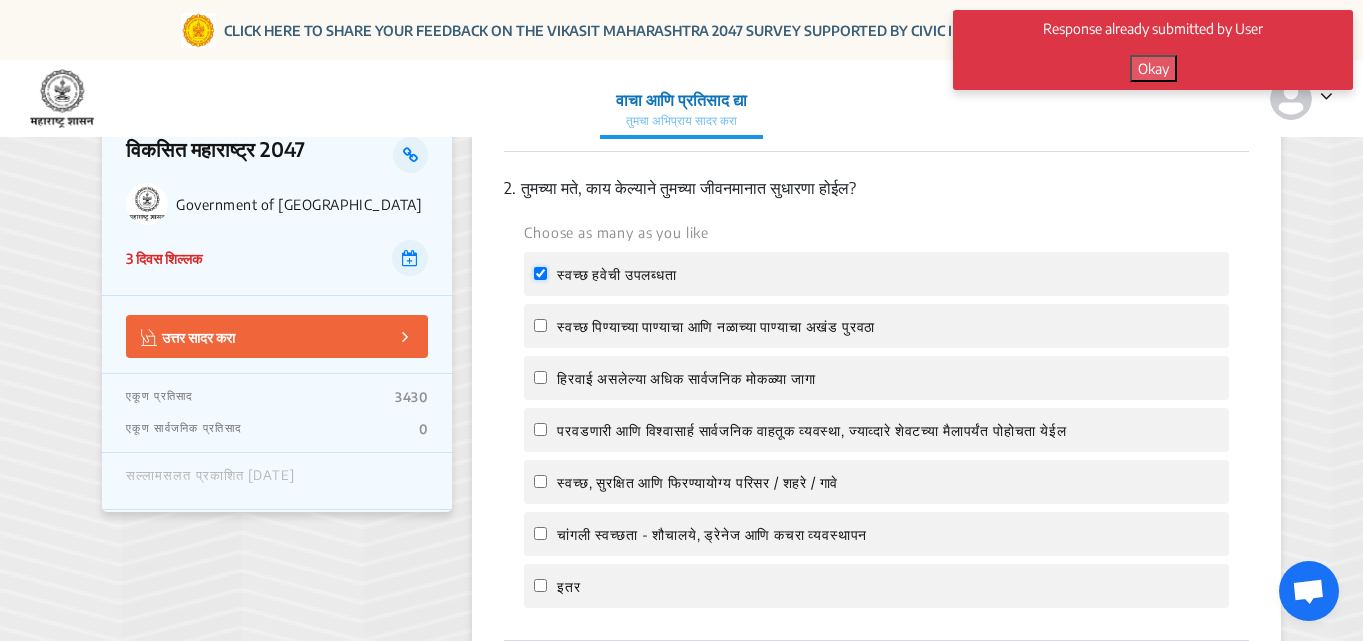 checkbox on "true" 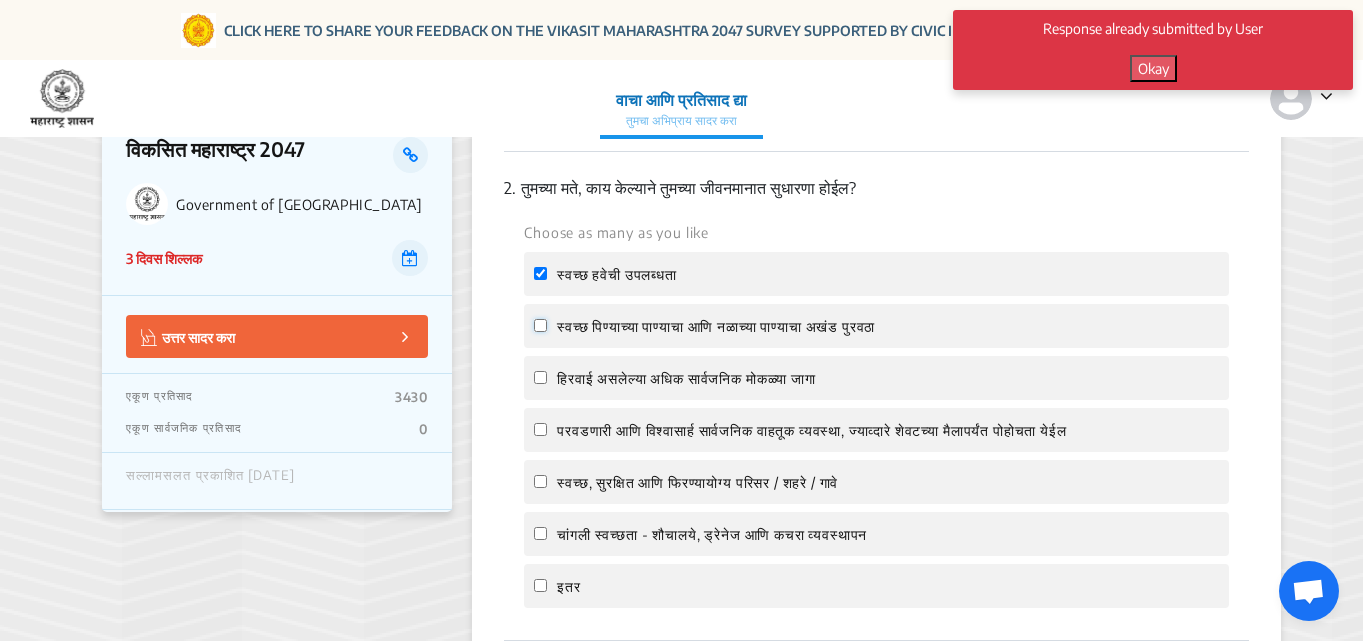 click on "स्वच्छ पिण्याच्या पाण्याचा आणि नळाच्या पाण्याचा अखंड पुरवठा" 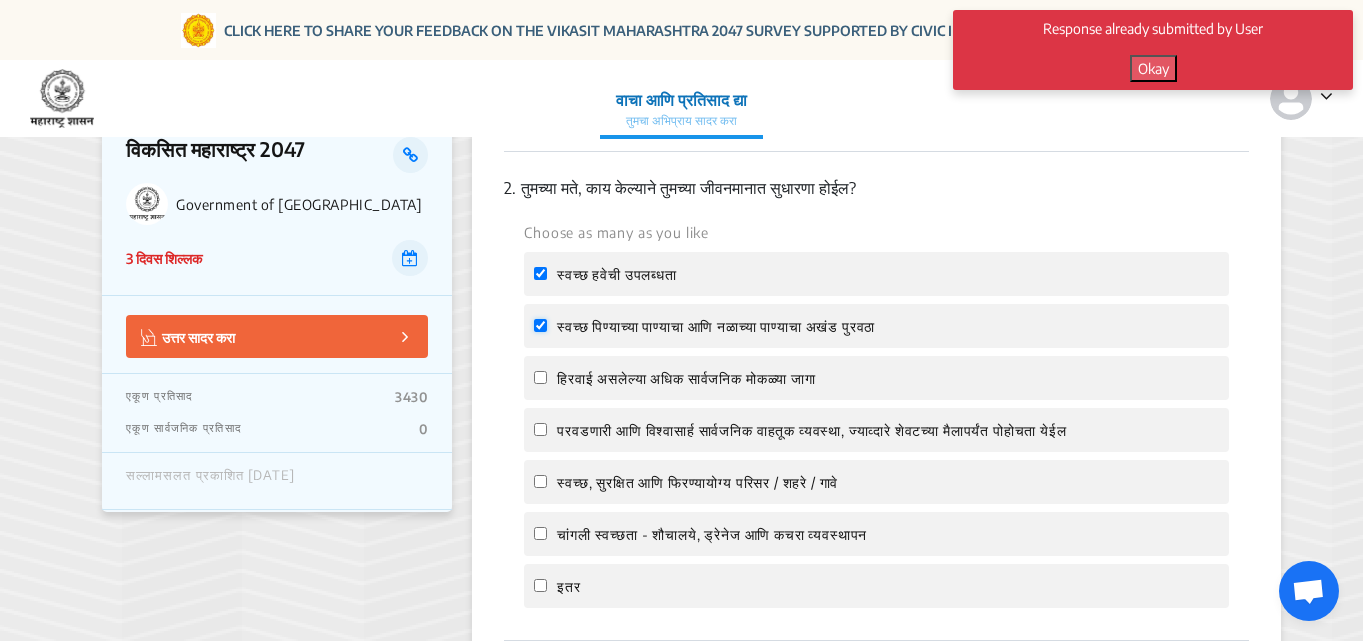 checkbox on "true" 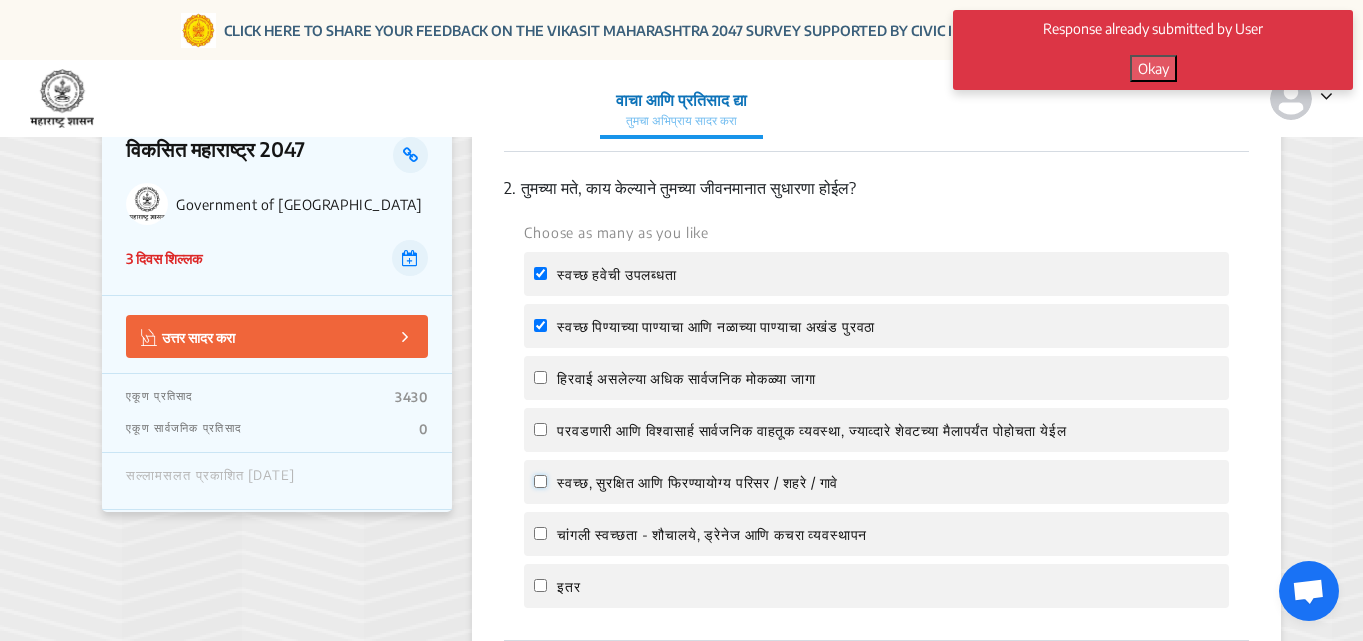click on "स्वच्छ, सुरक्षित आणि फिरण्यायोग्य परिसर / शहरे / गावे" 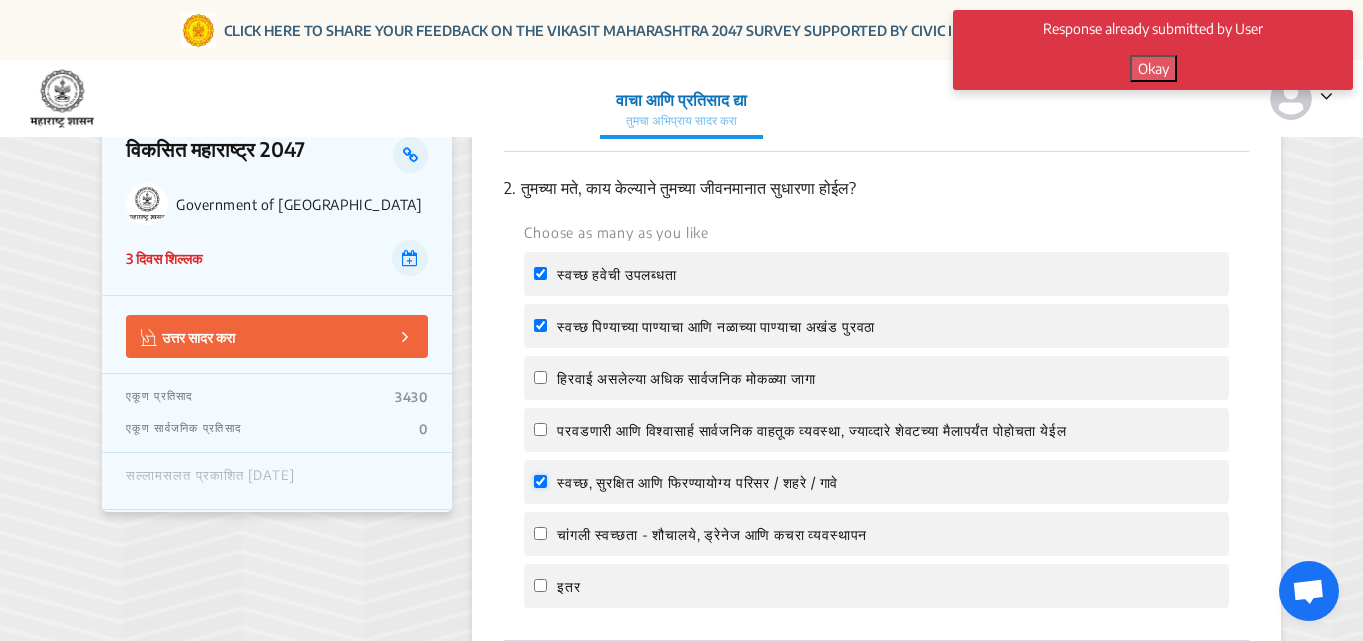 checkbox on "true" 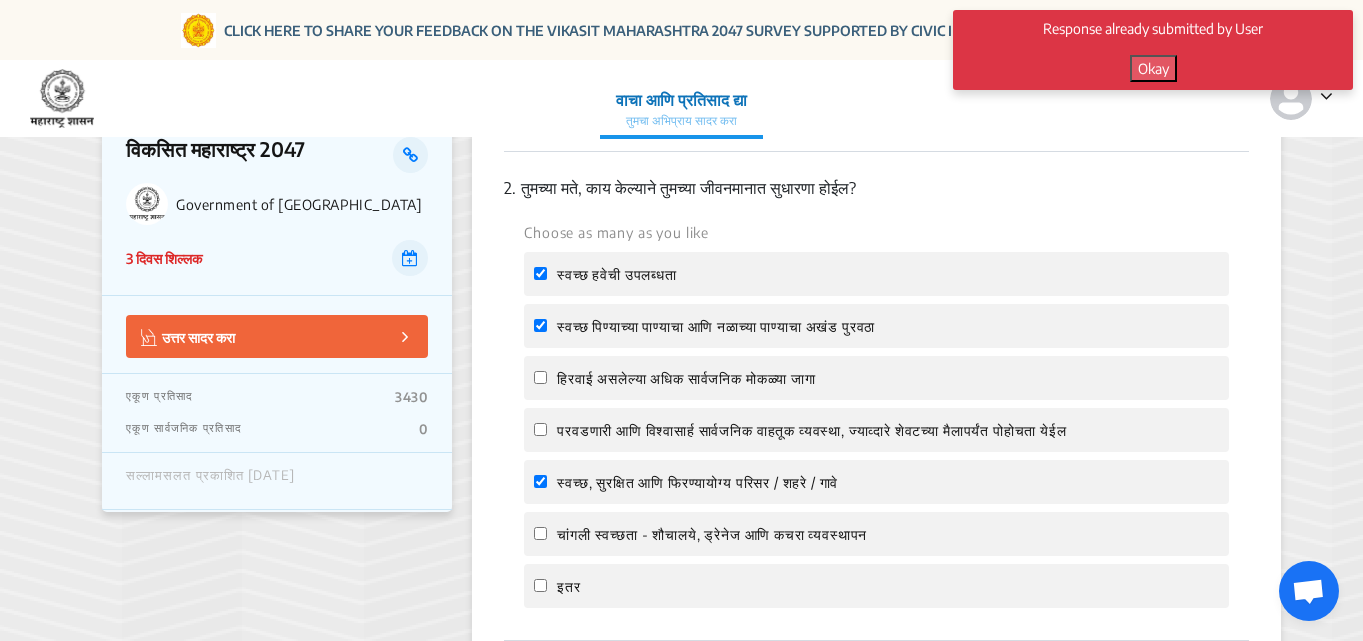 click on "चांगली स्वच्छता - शौचालये, ड्रेनेज आणि कचरा व्यवस्थापन" 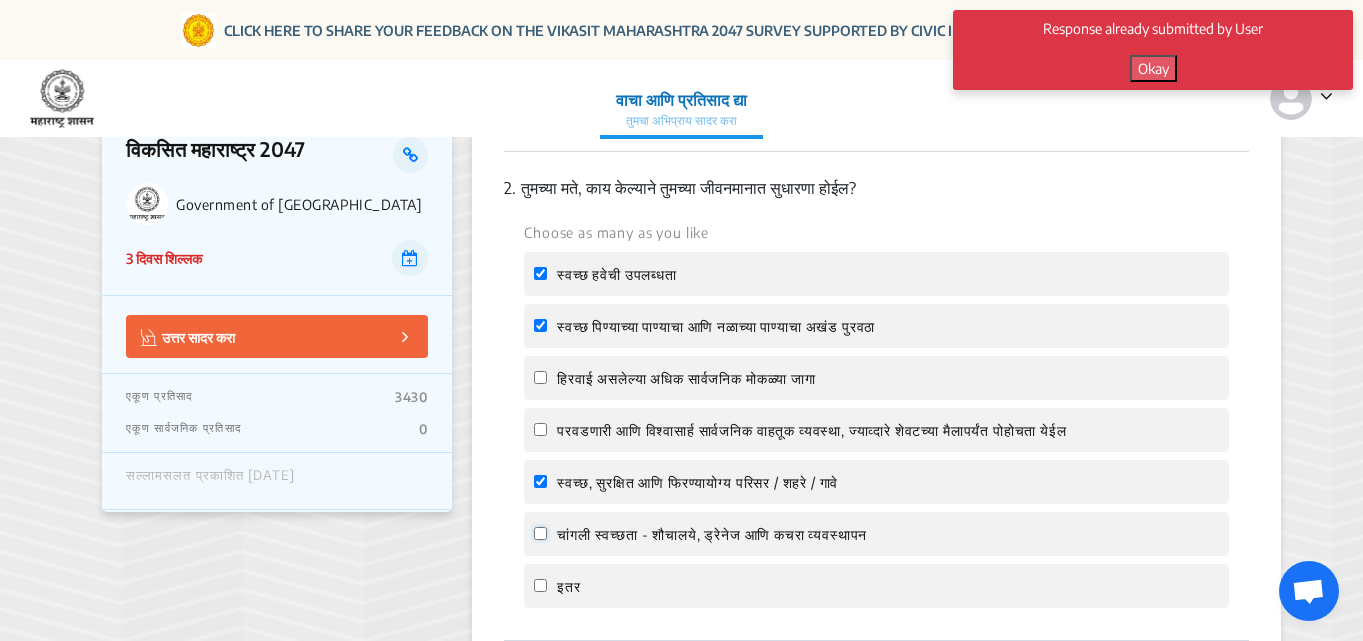 click on "चांगली स्वच्छता - शौचालये, ड्रेनेज आणि कचरा व्यवस्थापन" 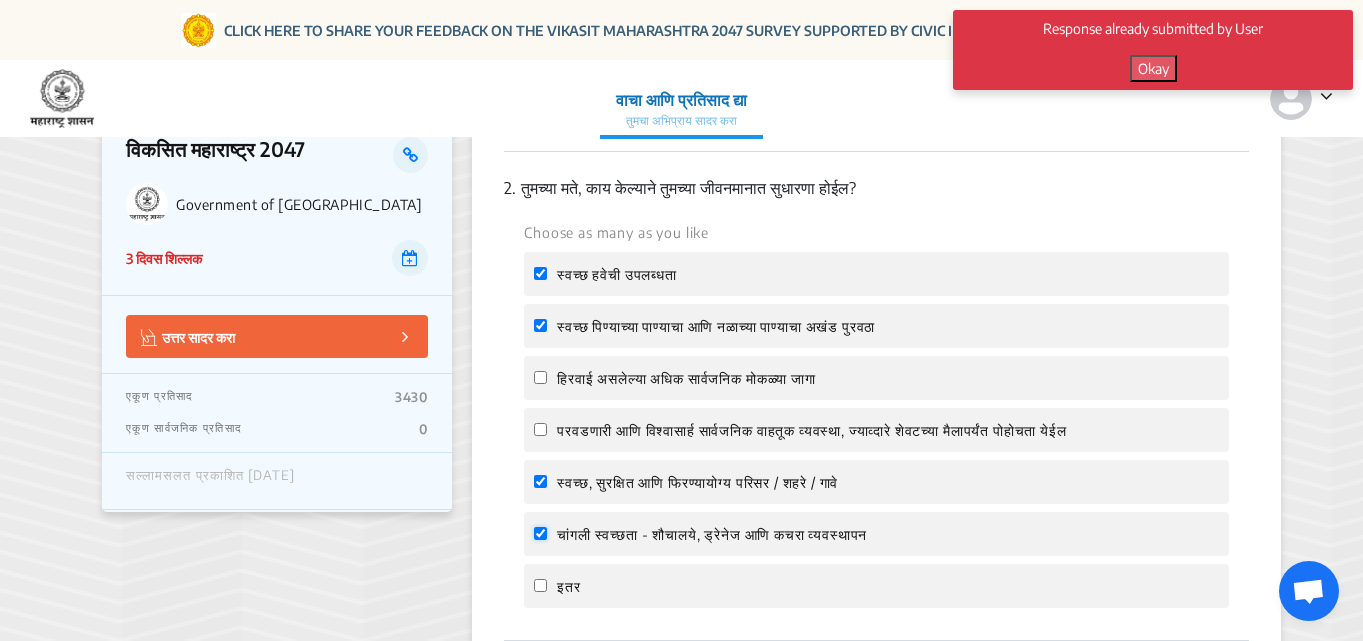 checkbox on "true" 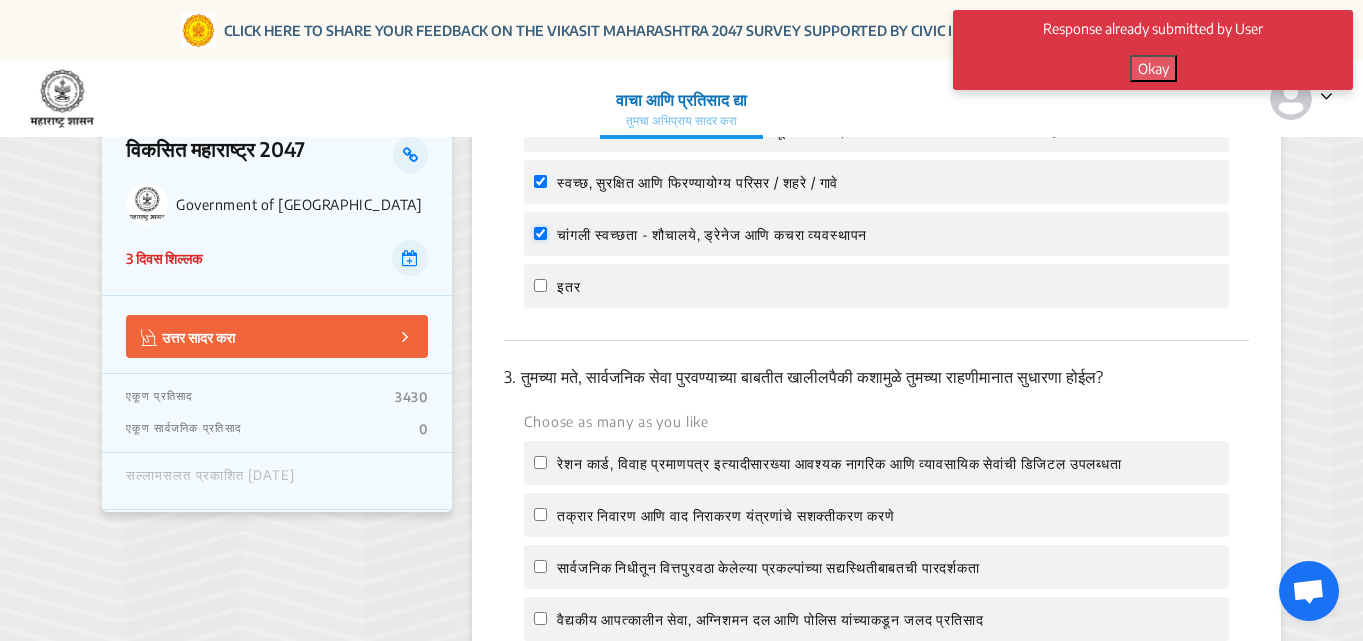 scroll, scrollTop: 1000, scrollLeft: 0, axis: vertical 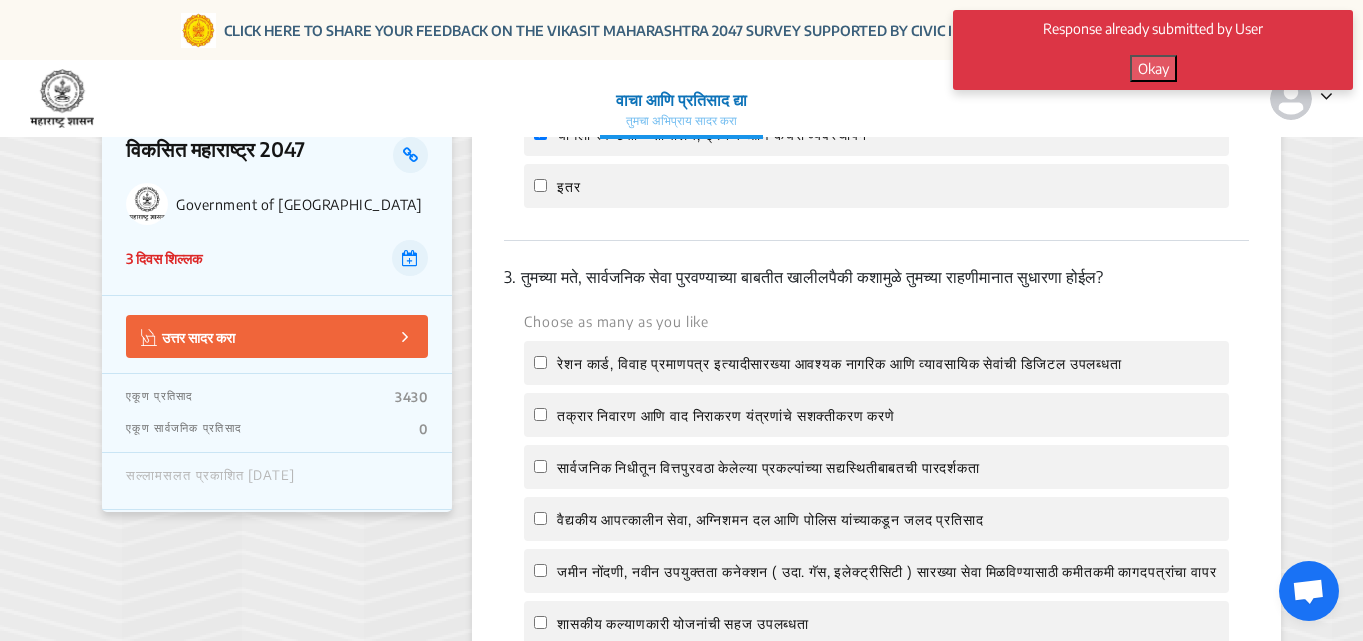 click on "वैद्यकीय आपत्कालीन सेवा, अग्निशमन दल आणि पोलिस यांच्याकडून जलद प्रतिसाद" 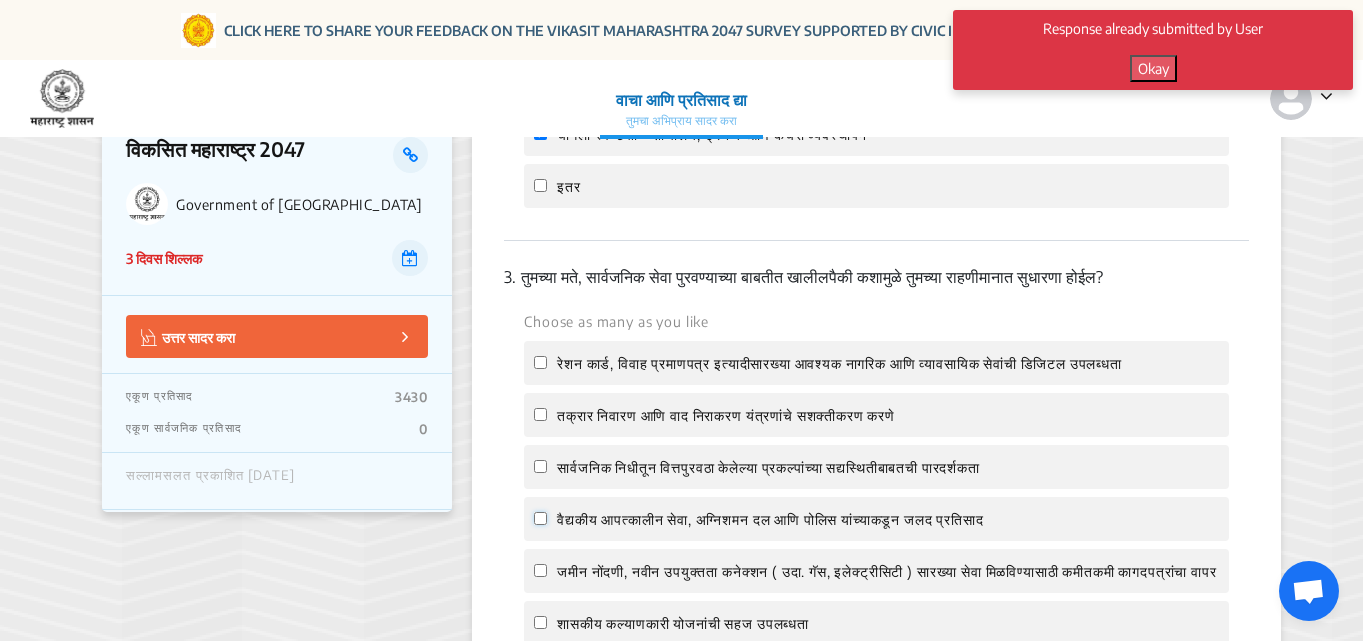 click on "वैद्यकीय आपत्कालीन सेवा, अग्निशमन दल आणि पोलिस यांच्याकडून जलद प्रतिसाद" 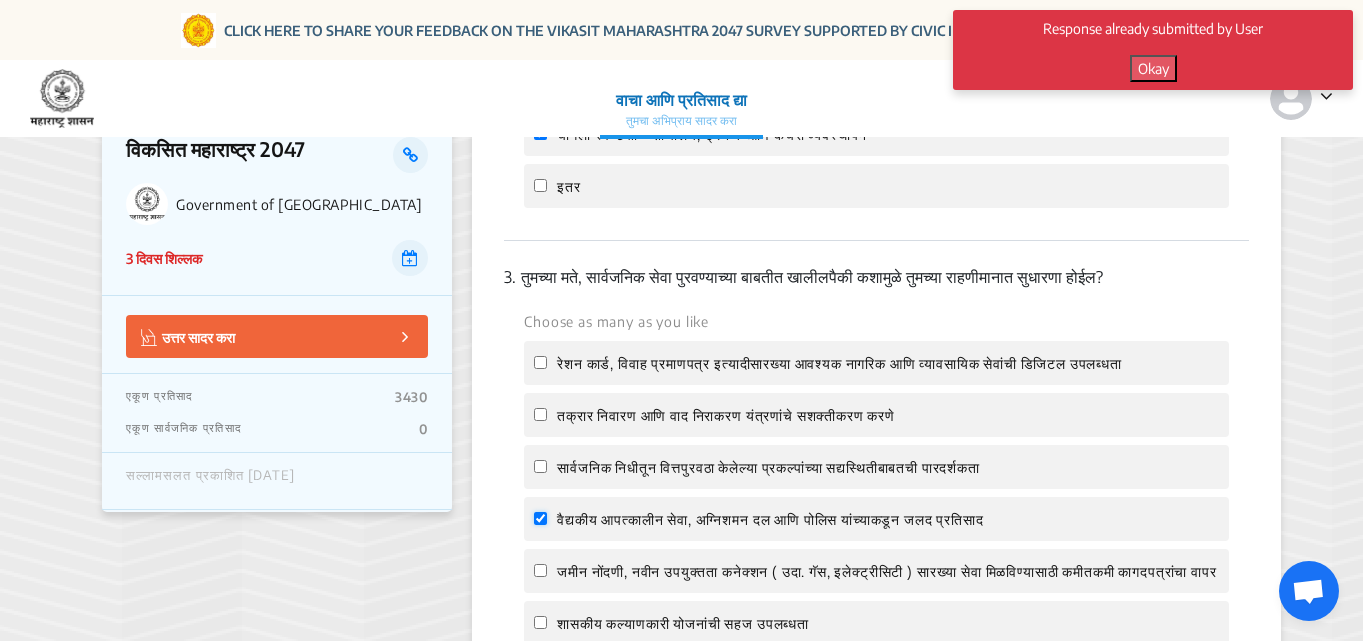 checkbox on "true" 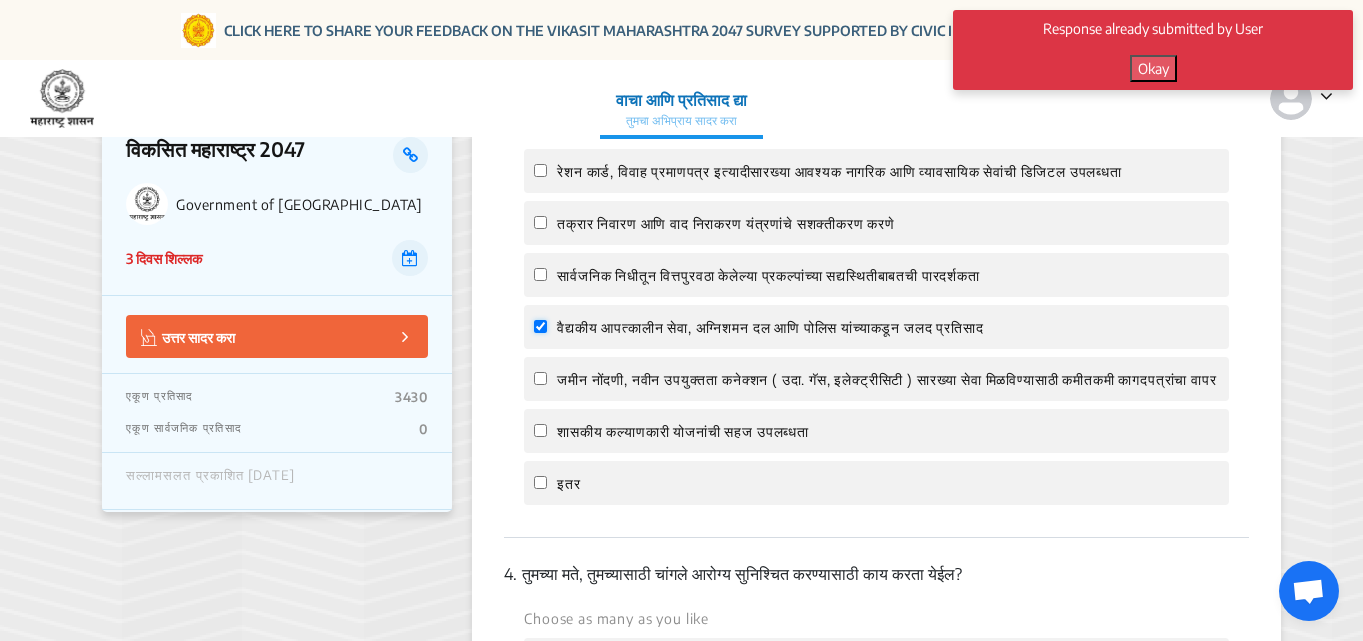 scroll, scrollTop: 1200, scrollLeft: 0, axis: vertical 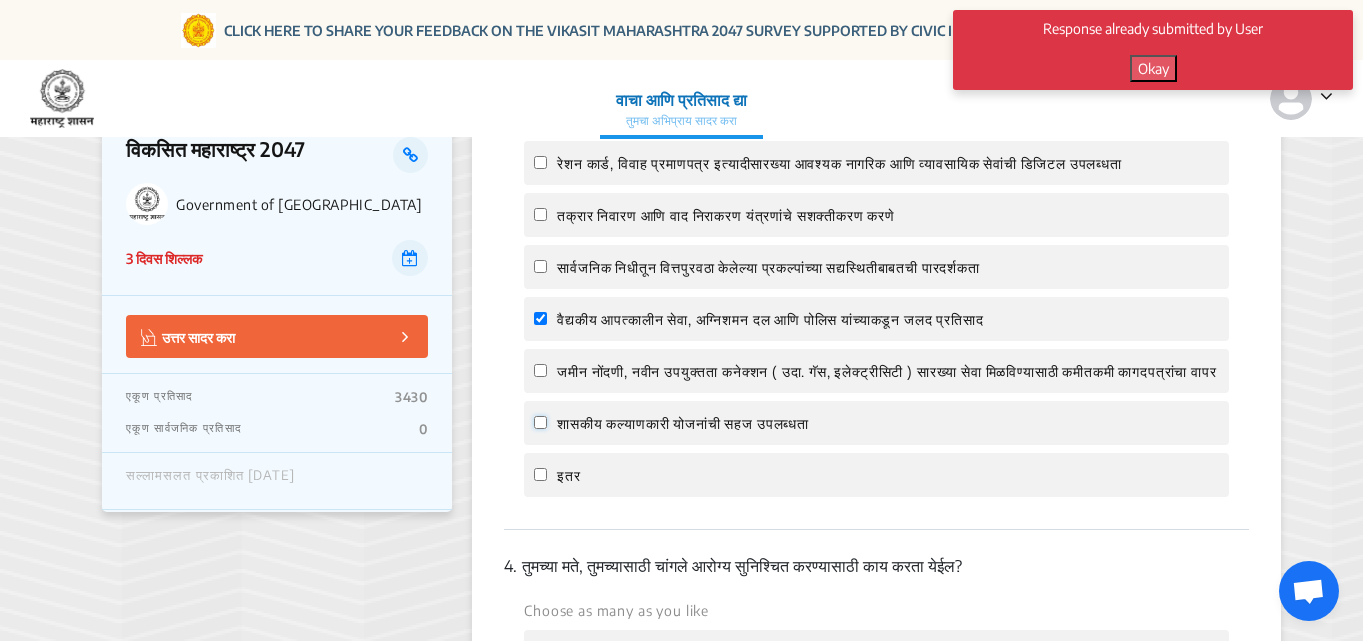 click on "शासकीय कल्याणकारी योजनांची सहज उपलब्धता" 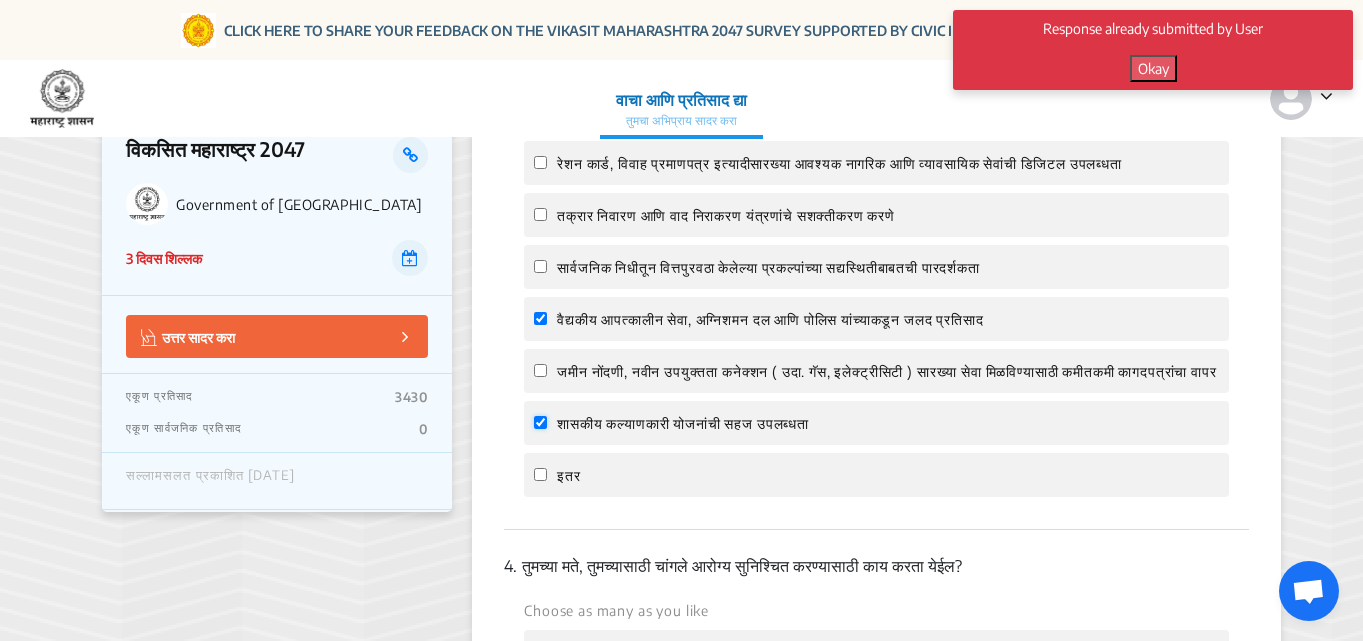 checkbox on "true" 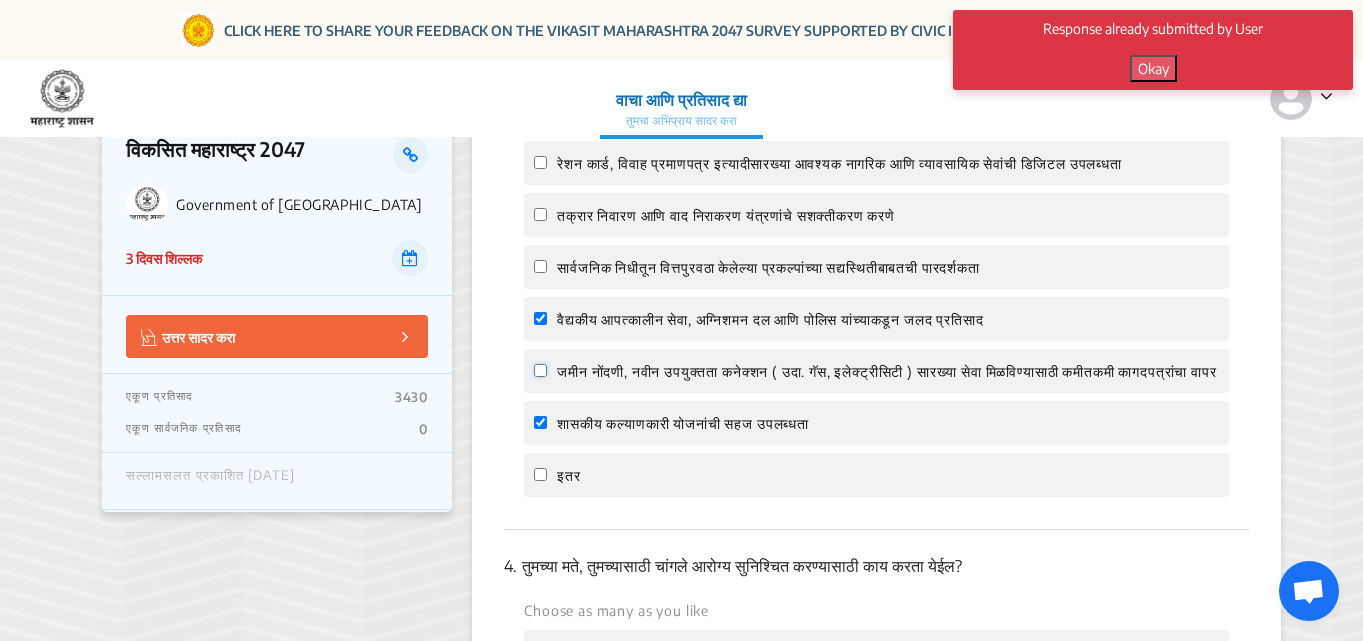 click on "जमीन नोंदणी, नवीन उपयुक्तता कनेक्शन ( उदा. गॅस, इलेक्ट्रीसिटी ) सारख्या सेवा मिळविण्यासाठी कमीतकमी कागदपत्रांचा वापर" 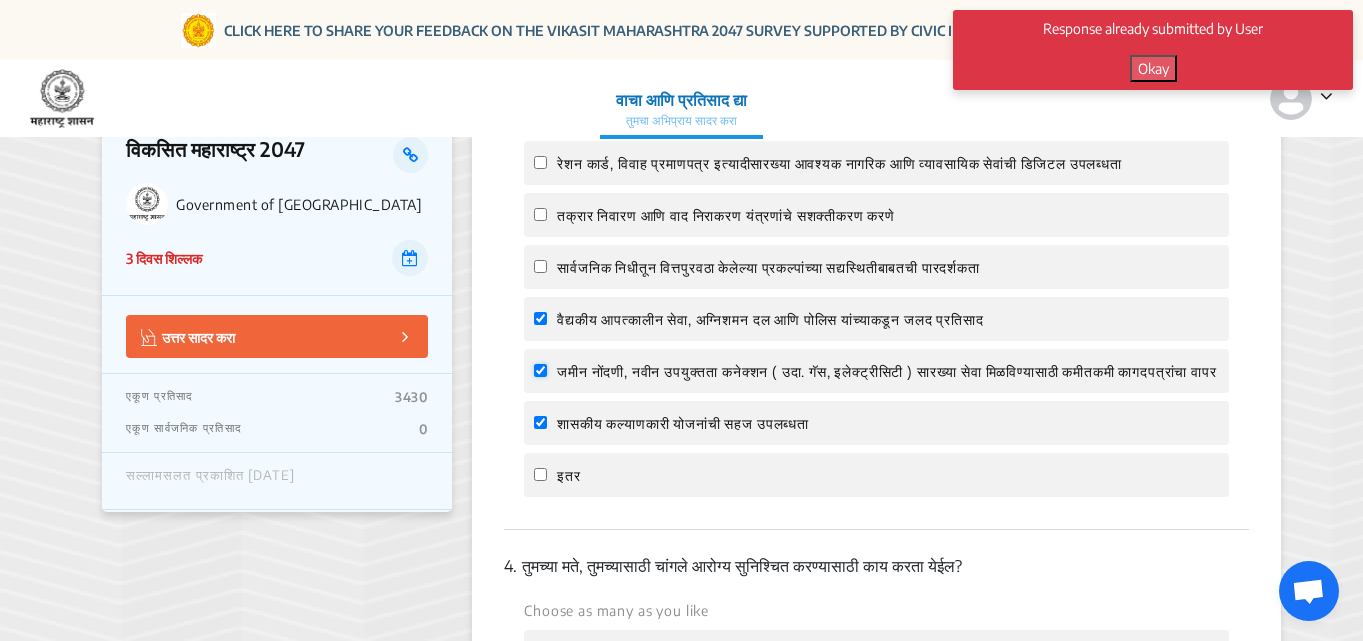 checkbox on "true" 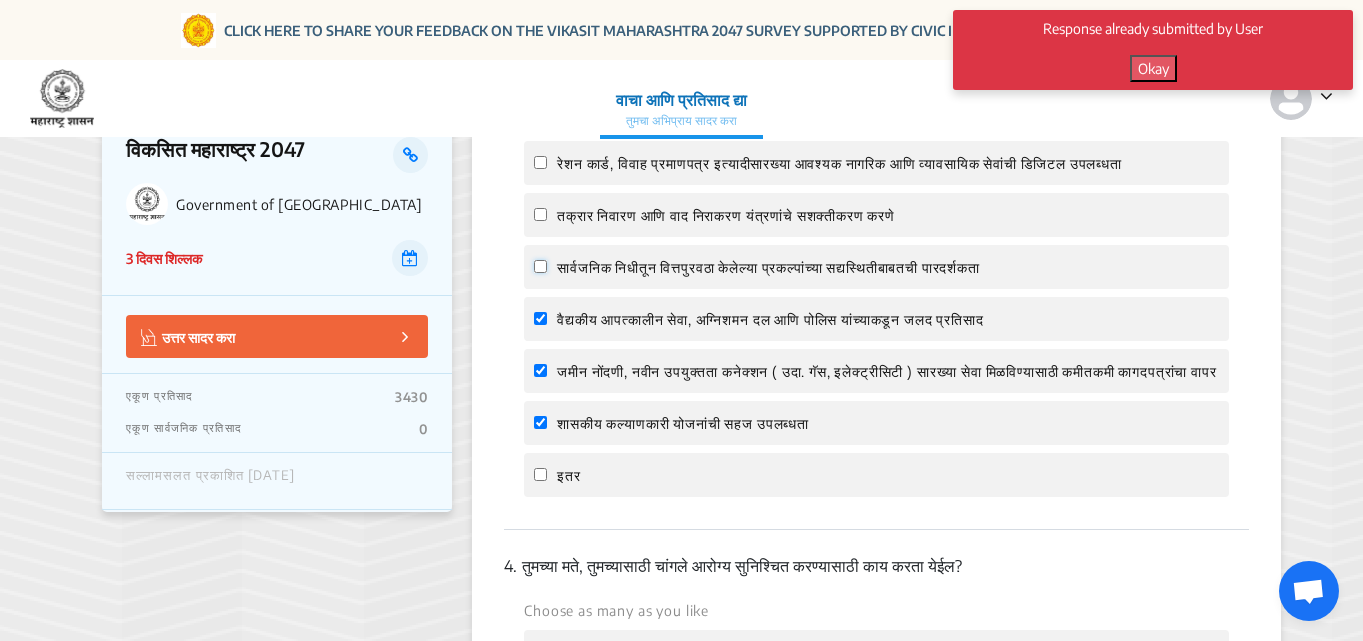 click on "सार्वजनिक निधीतून वित्तपुरवठा केलेल्या प्रकल्पांच्या सद्यस्थितीबाबतची पारदर्शकता" 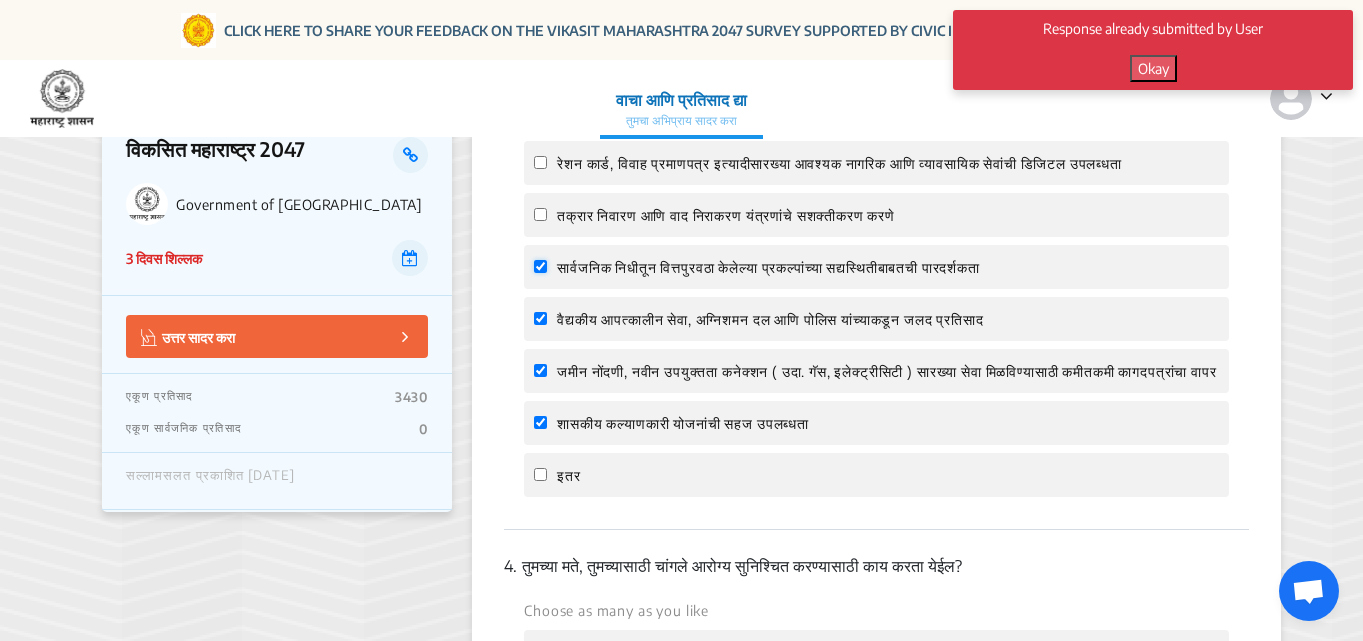 checkbox on "true" 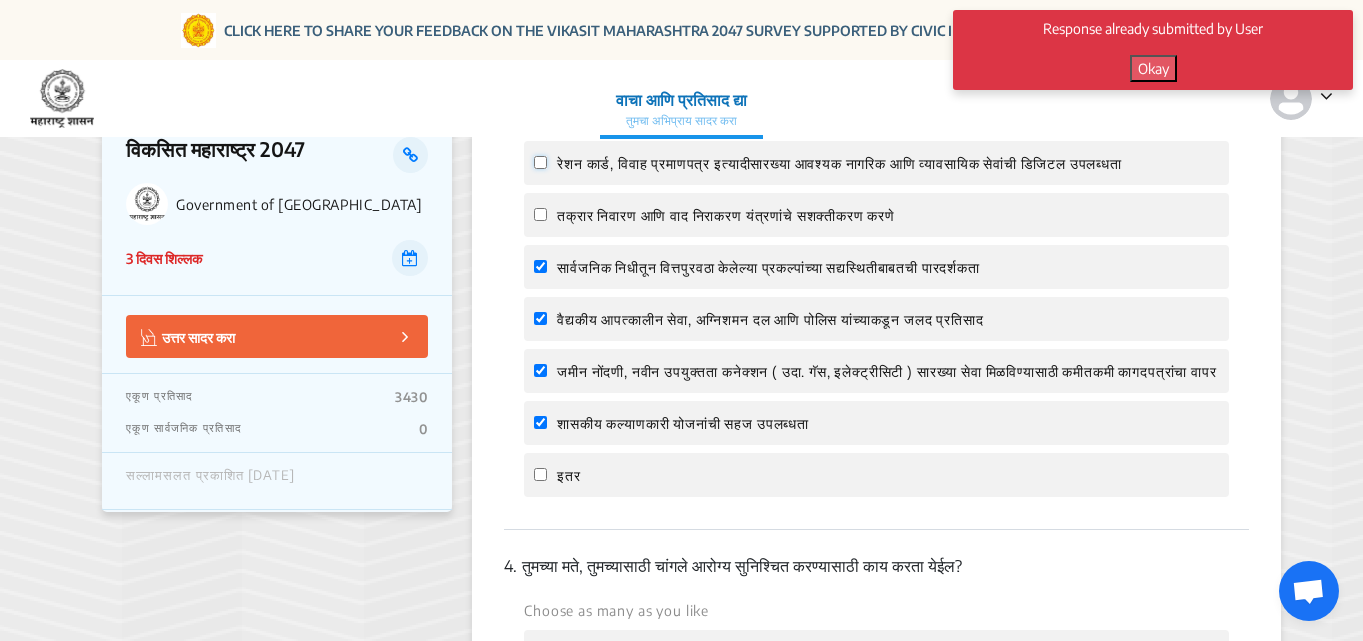click on "रेशन कार्ड, विवाह प्रमाणपत्र इत्यादीसारख्या आवश्यक नागरिक आणि व्यावसायिक सेवांची डिजिटल उपलब्धता" 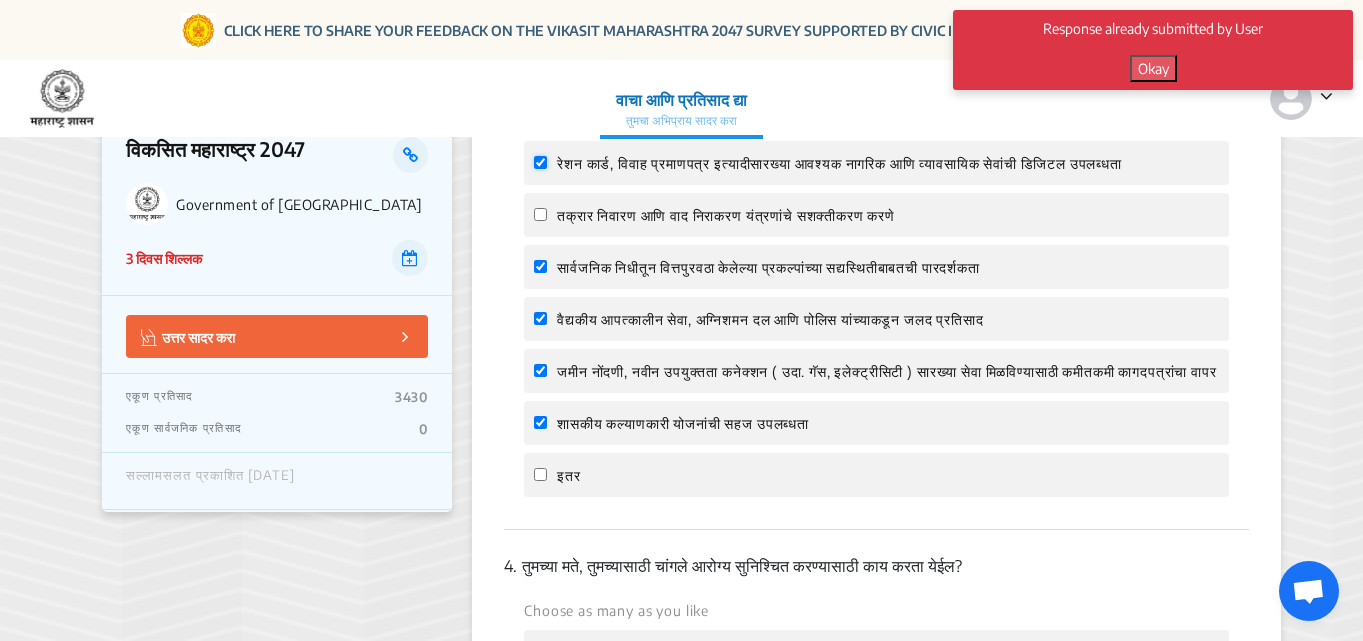 checkbox on "true" 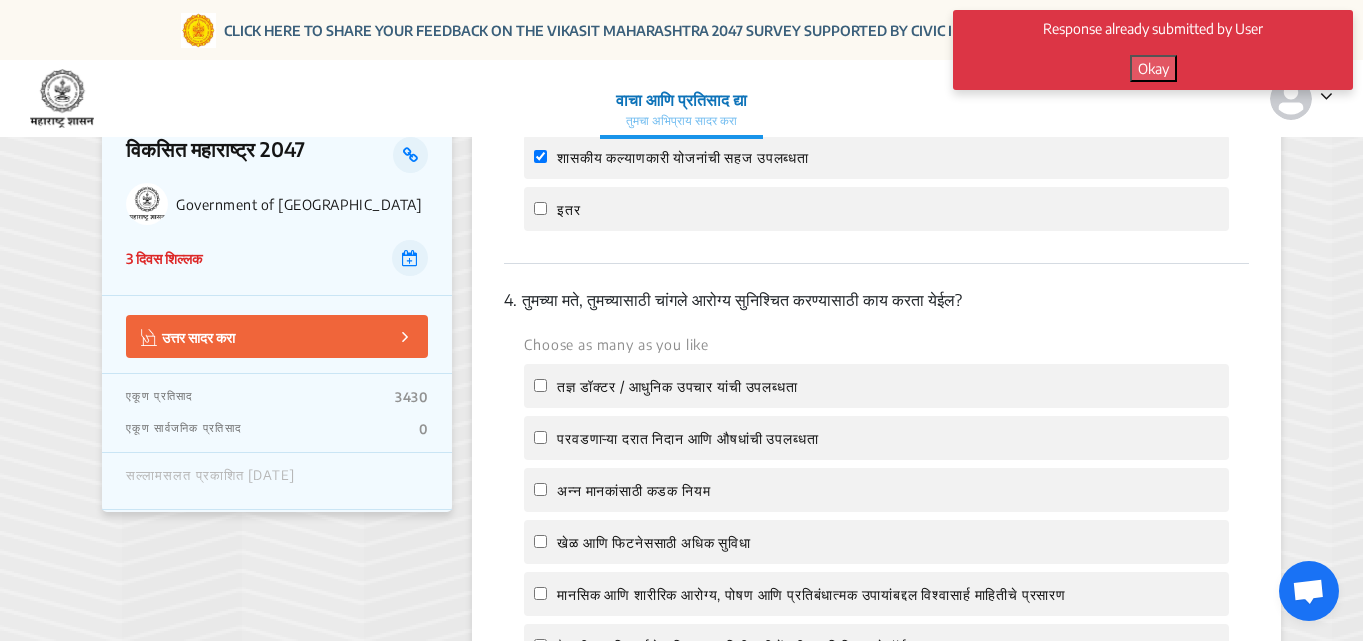 scroll, scrollTop: 1500, scrollLeft: 0, axis: vertical 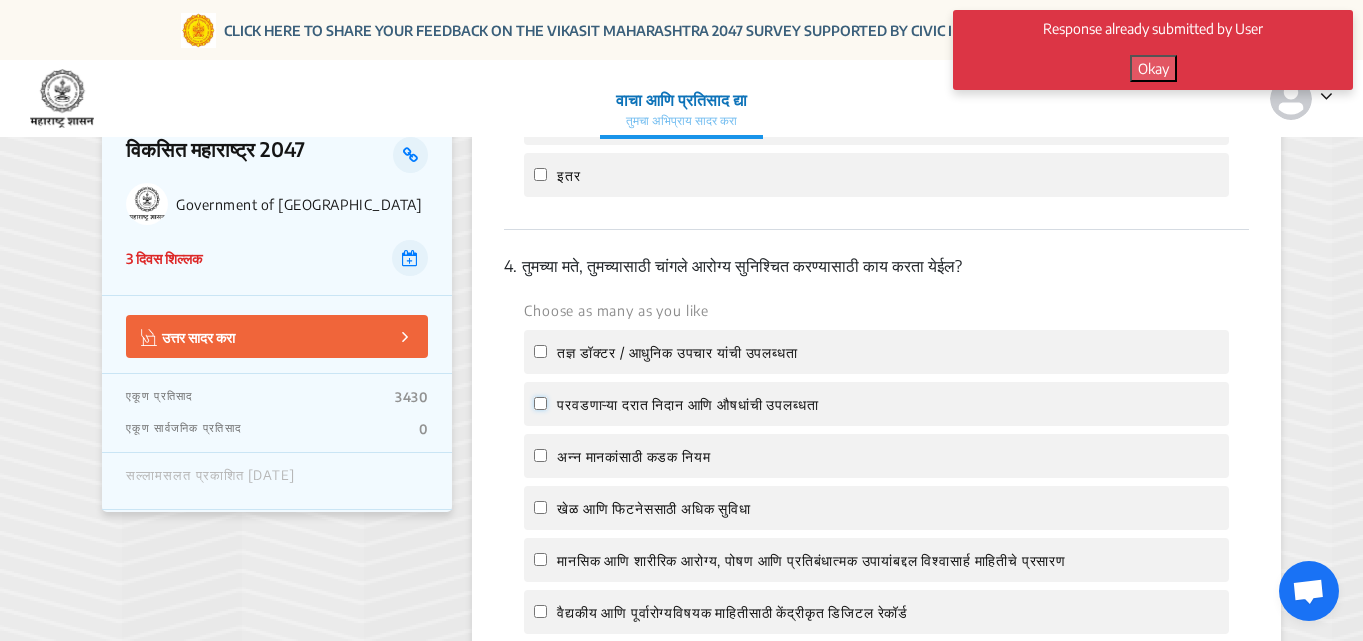 click on "परवडणाऱ्या दरात निदान आणि औषधांची उपलब्धता" 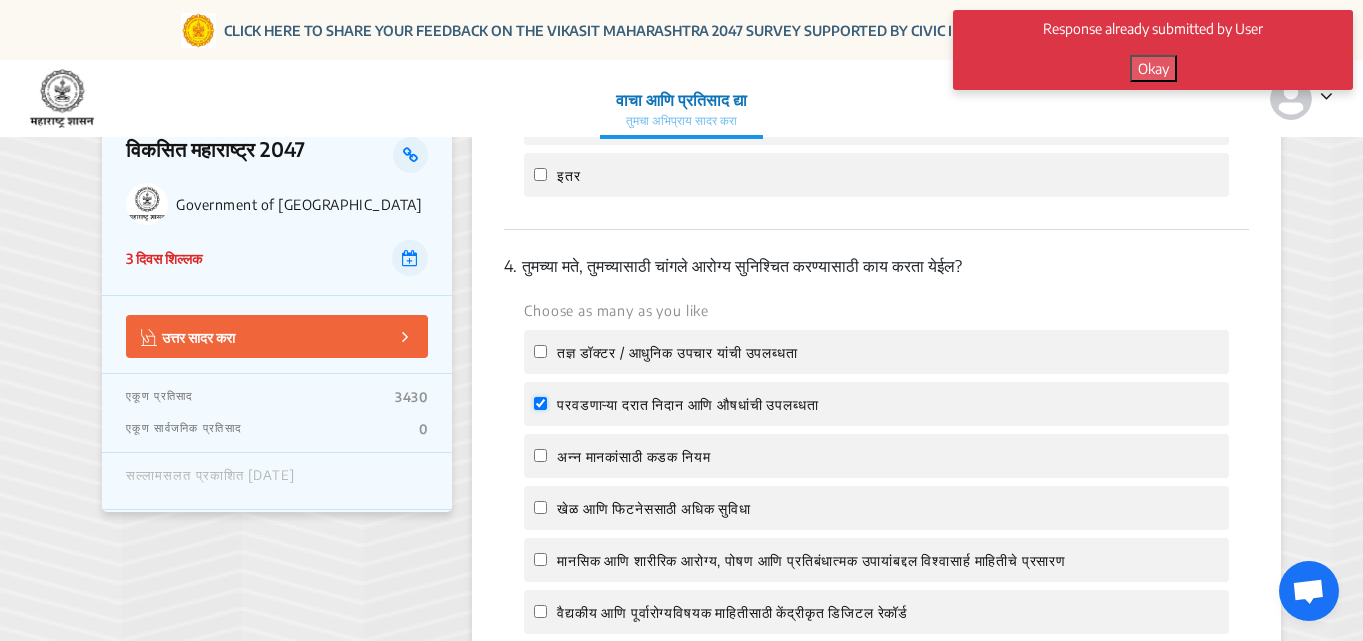 checkbox on "true" 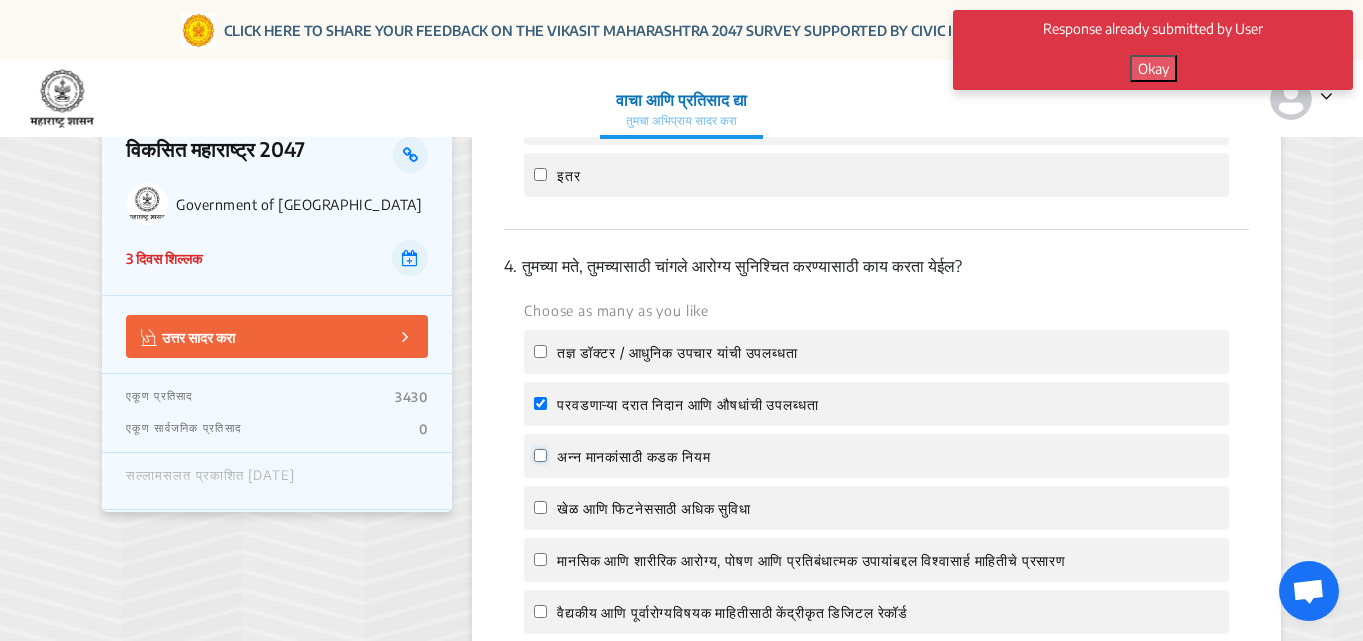 click on "अन्न मानकांसाठी कडक नियम" 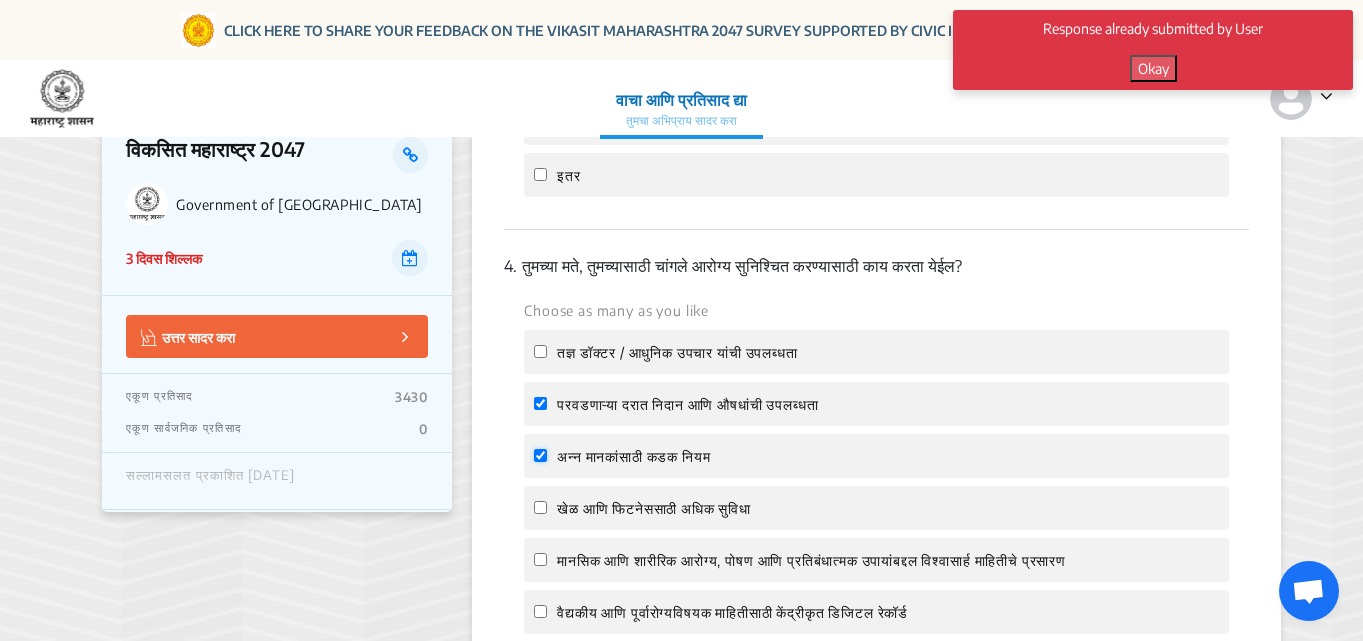 checkbox on "true" 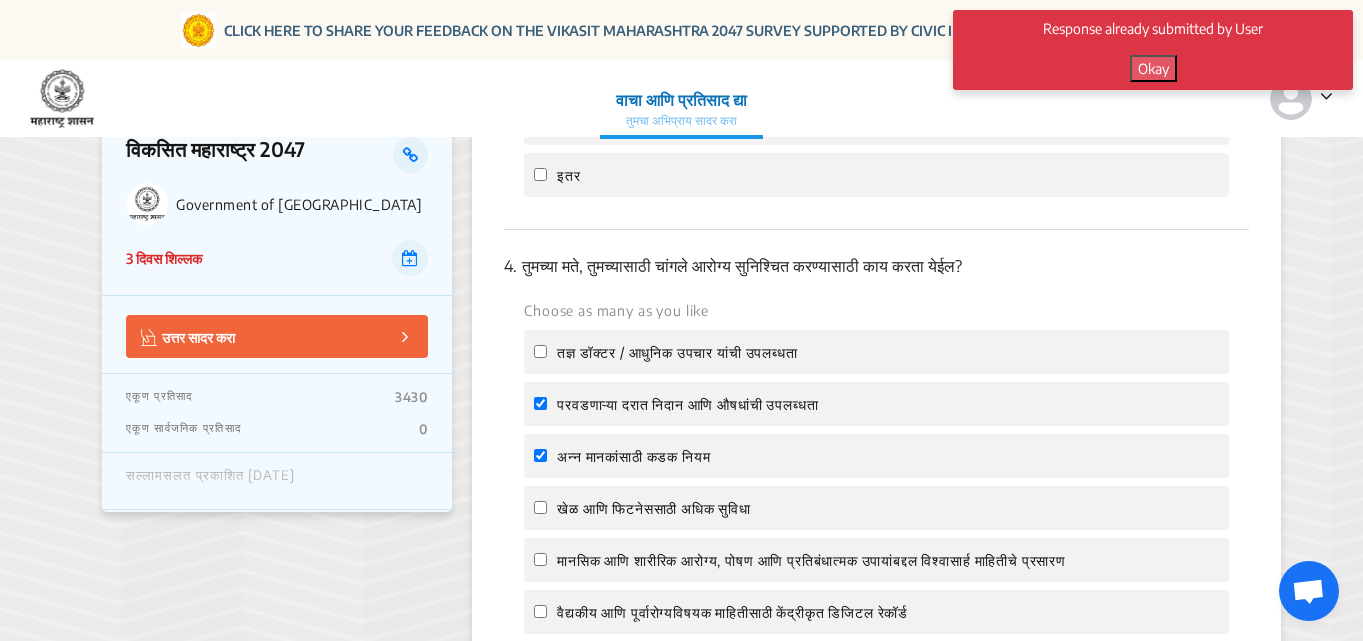 click on "खेळ आणि फिटनेससाठी अधिक सुविधा" 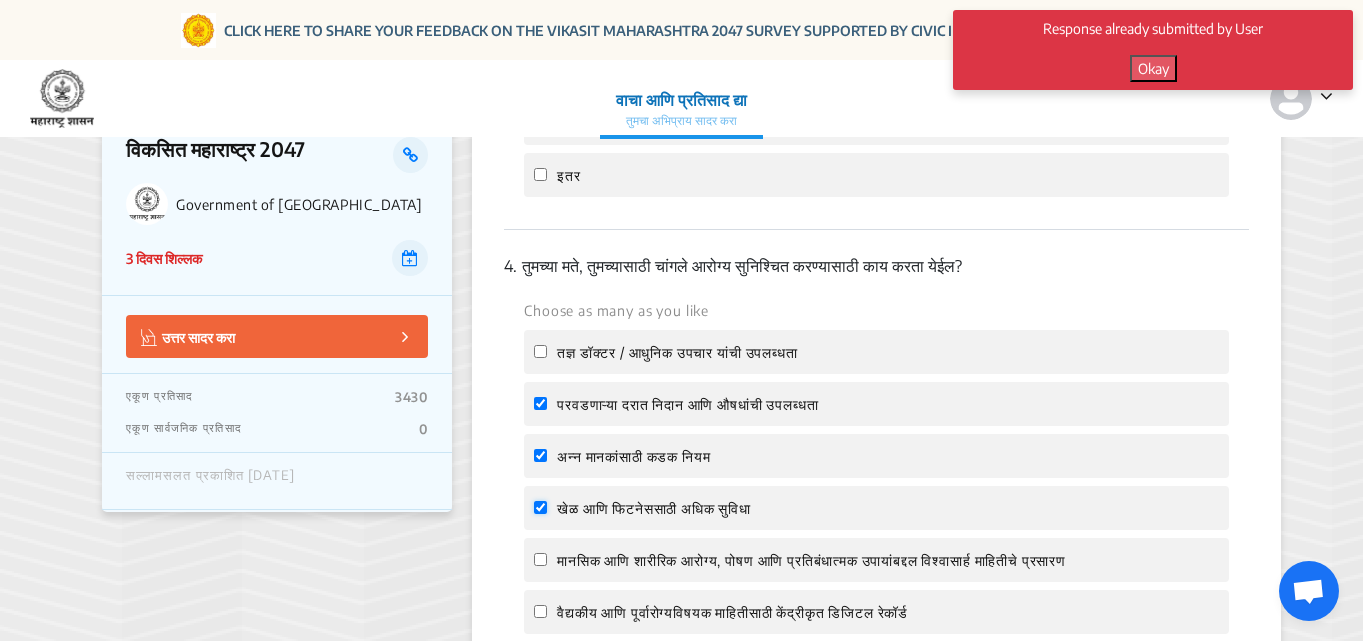 checkbox on "true" 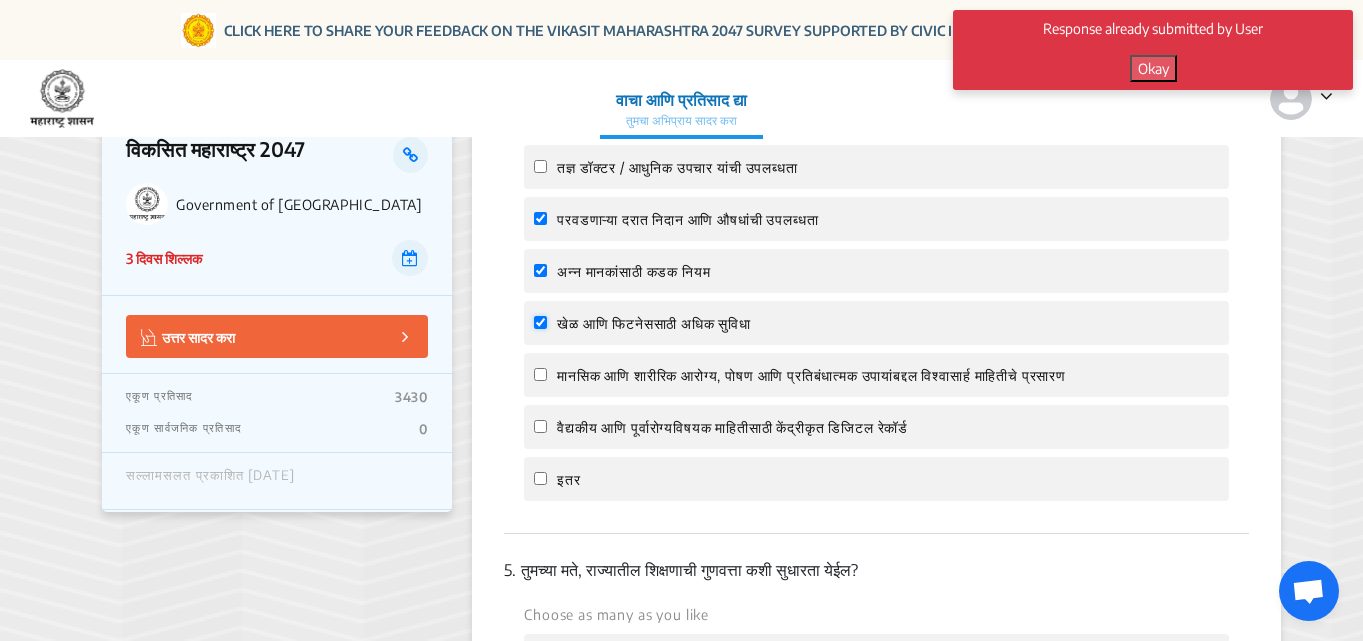 scroll, scrollTop: 1700, scrollLeft: 0, axis: vertical 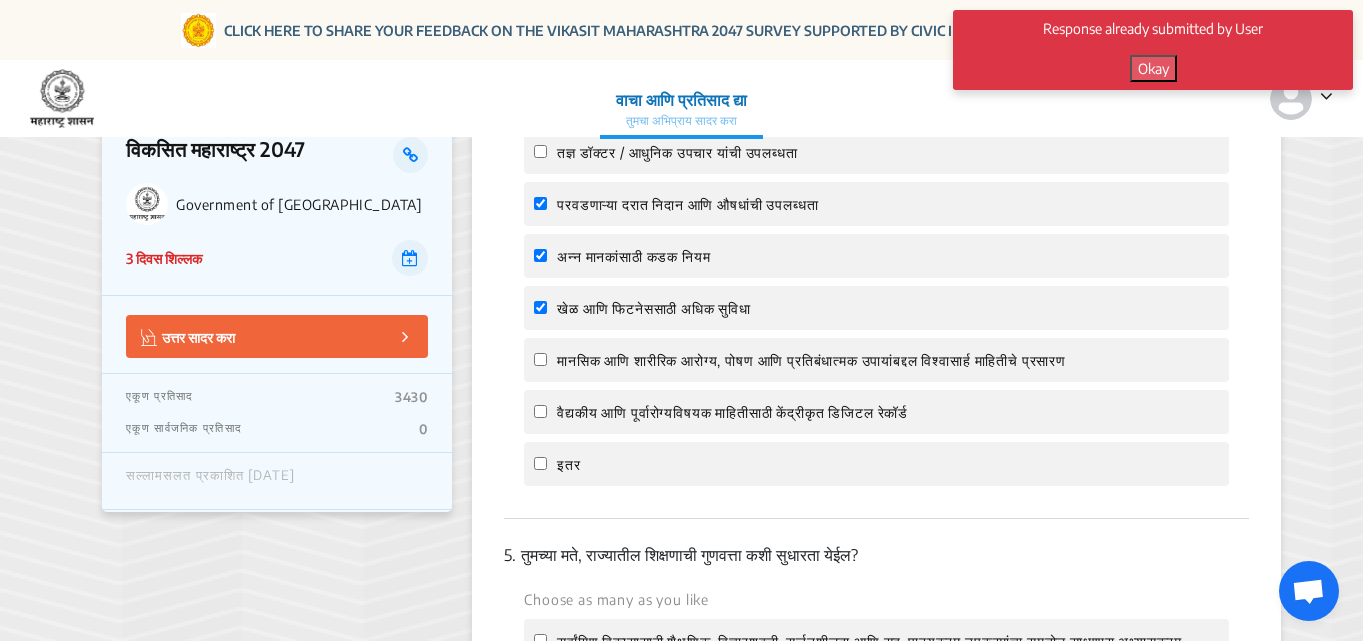 click on "वैद्यकीय आणि पूर्वारोग्यविषयक माहितीसाठी केंद्रीकृत डिजिटल रेकॉर्ड" 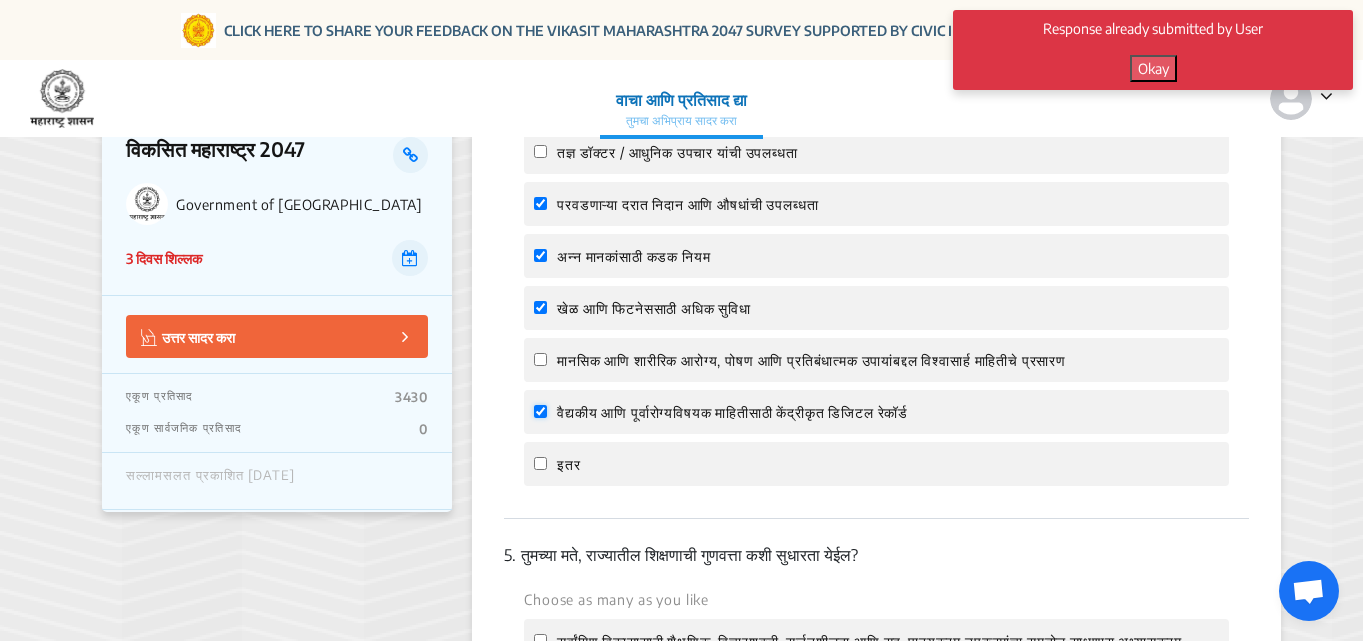 checkbox on "true" 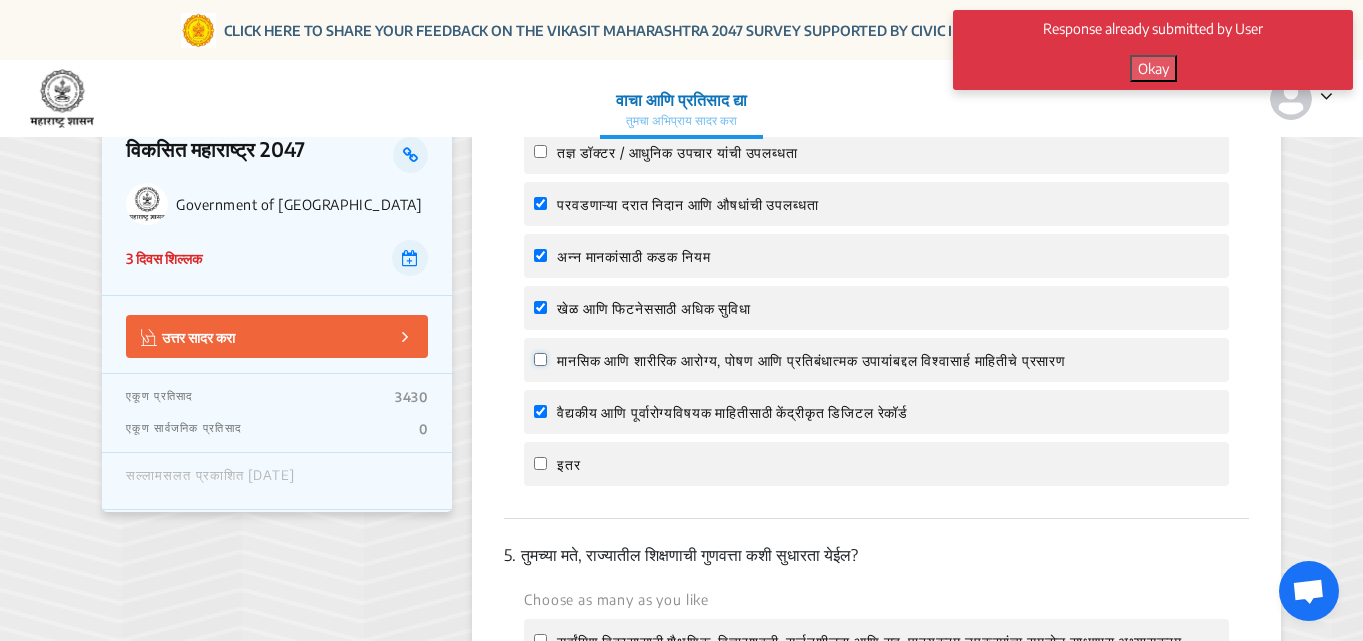 click on "मानसिक आणि शारीरिक आरोग्य, पोषण आणि प्रतिबंधात्मक उपायांबद्दल विश्वासार्ह माहितीचे प्रसारण" 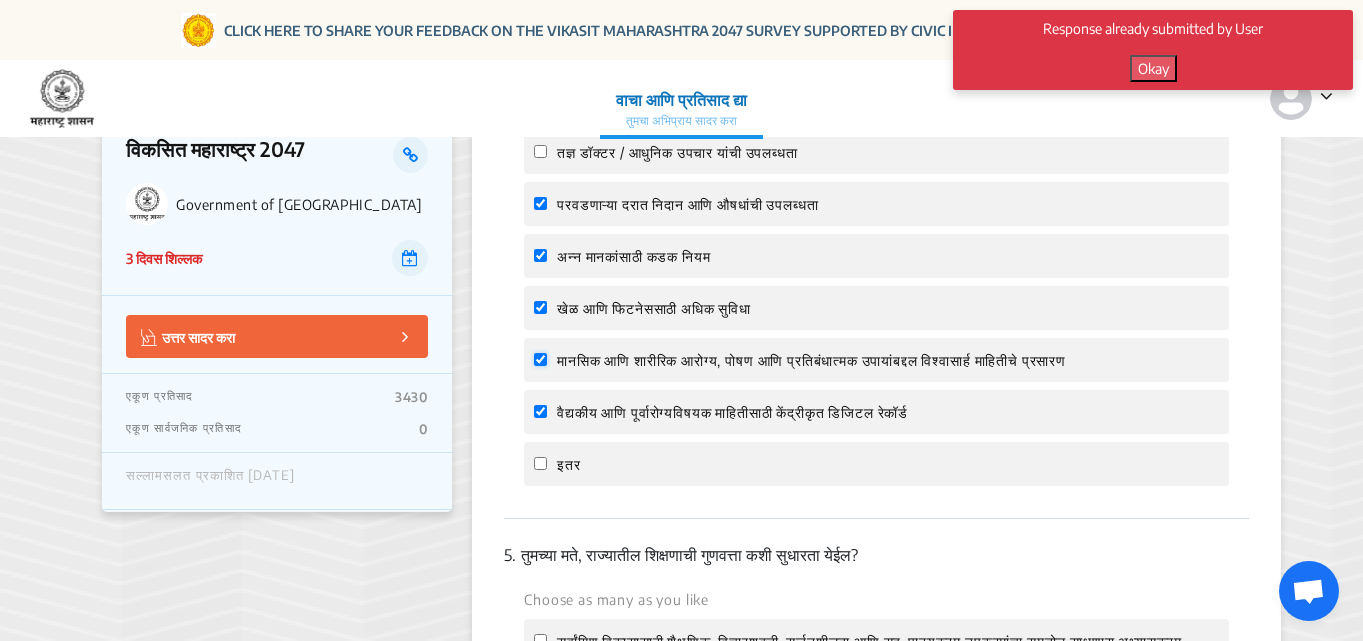 checkbox on "true" 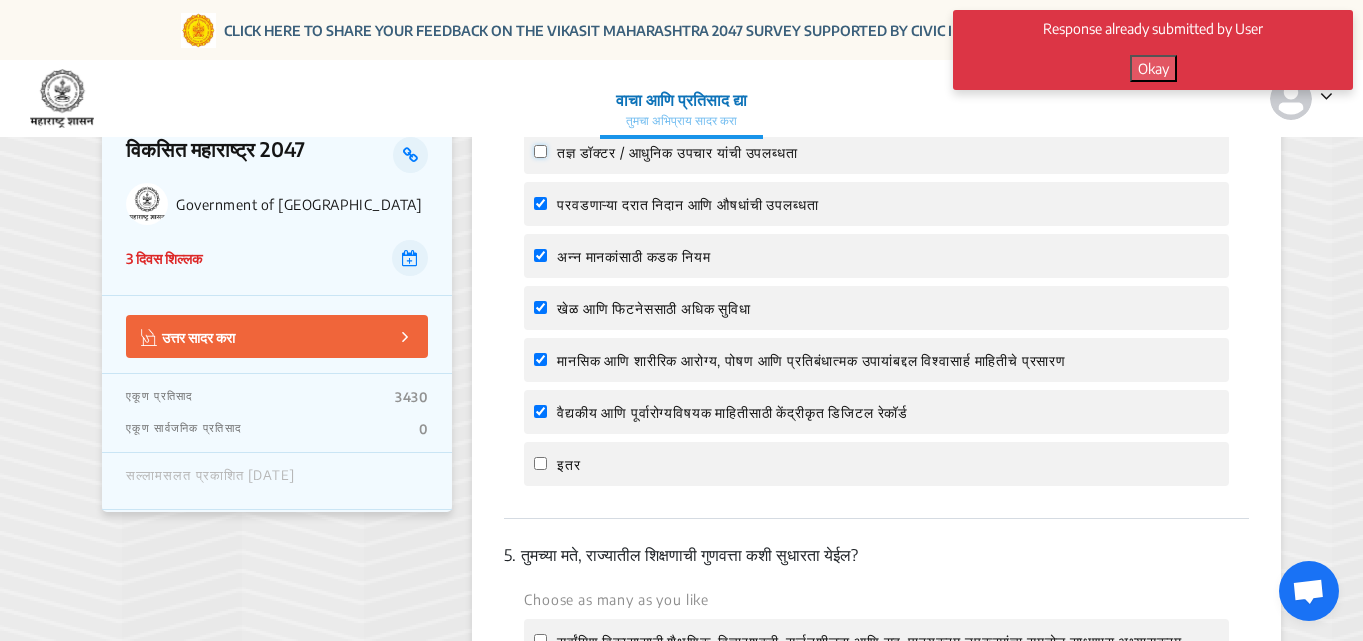 click on "तज्ञ डॉक्टर / आधुनिक उपचार यांची उपलब्धता" 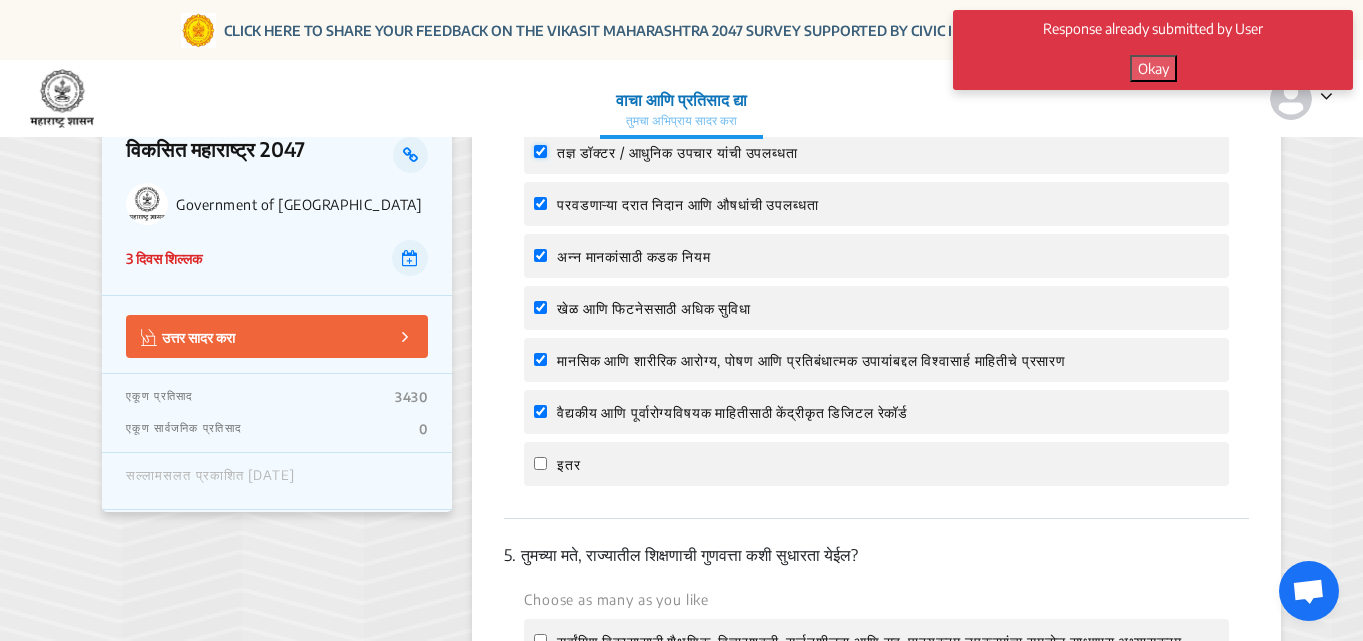 checkbox on "true" 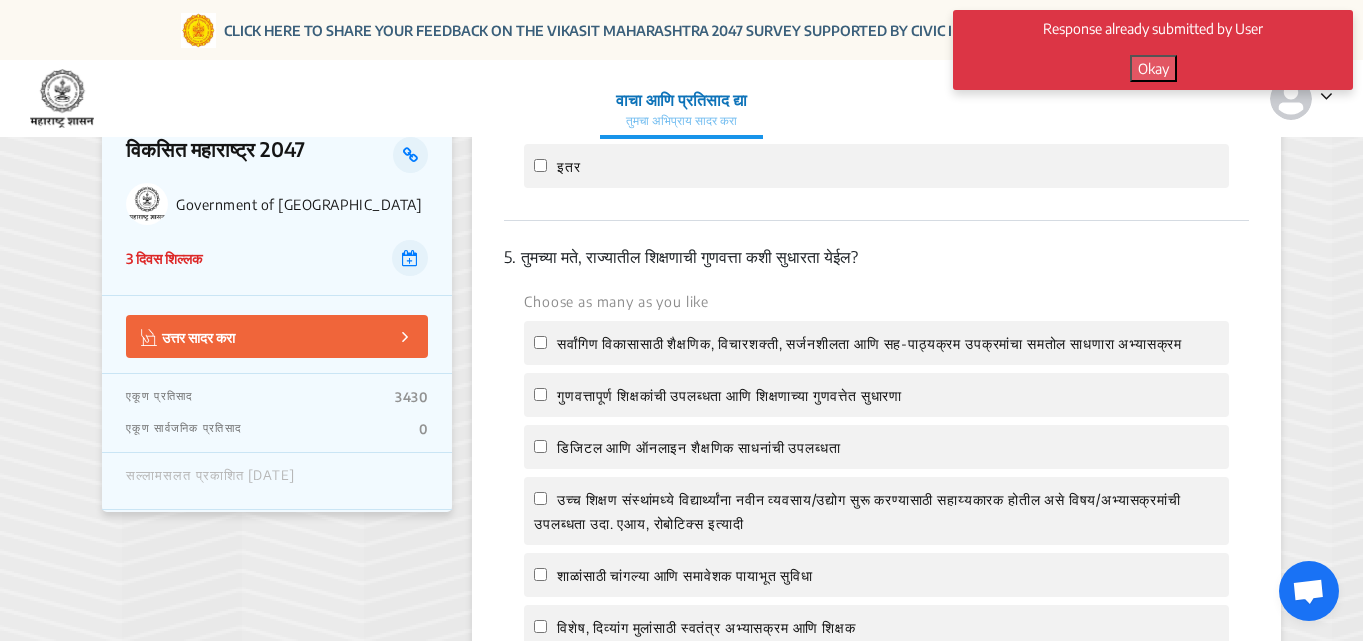 scroll, scrollTop: 2000, scrollLeft: 0, axis: vertical 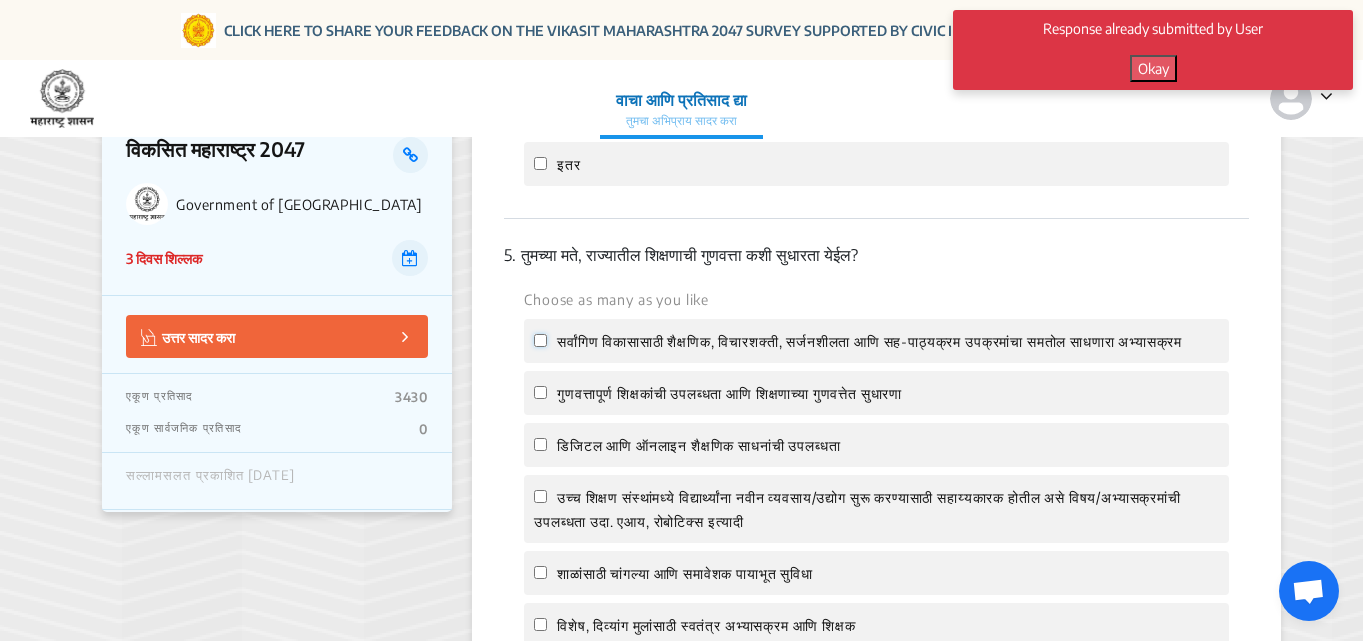 click on "सर्वांगिण विकासासाठी शैक्षणिक, विचारशक्ती, सर्जनशीलता आणि सह-पाठ्यक्रम उपक्रमांचा समतोल साधणारा अभ्यासक्रम" 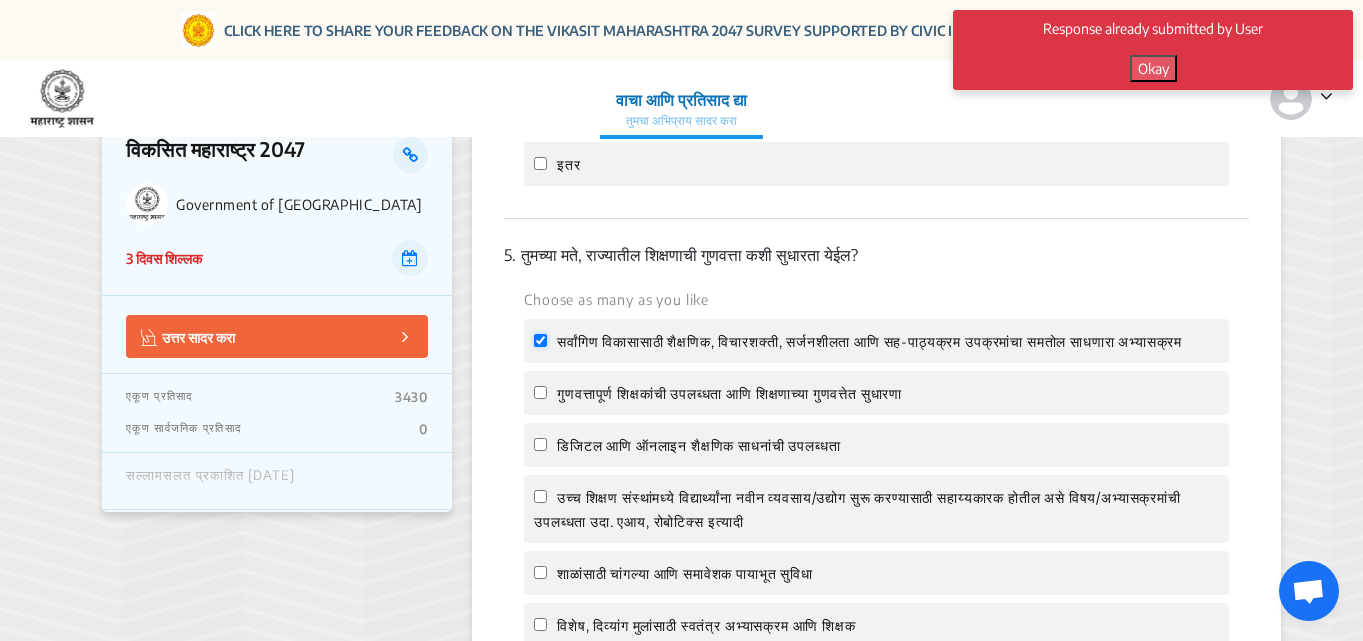 checkbox on "true" 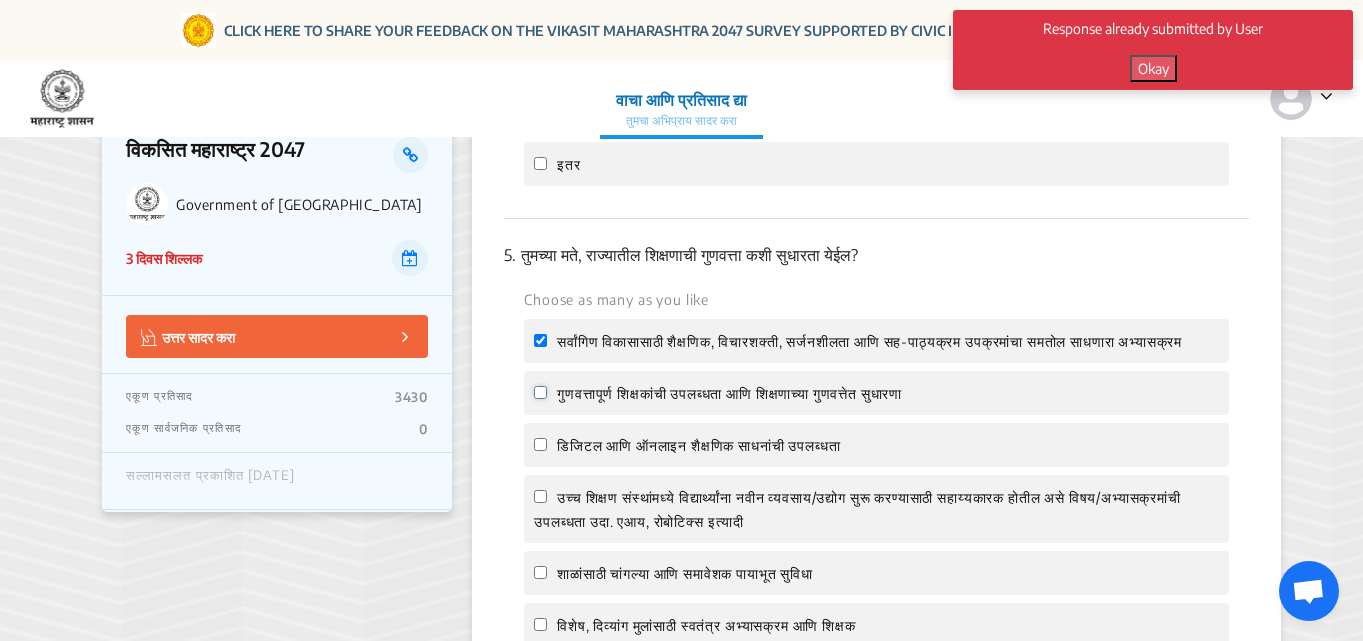 click on "गुणवत्तापूर्ण शिक्षकांची उपलब्धता आणि शिक्षणाच्या गुणवत्तेत सुधारणा" 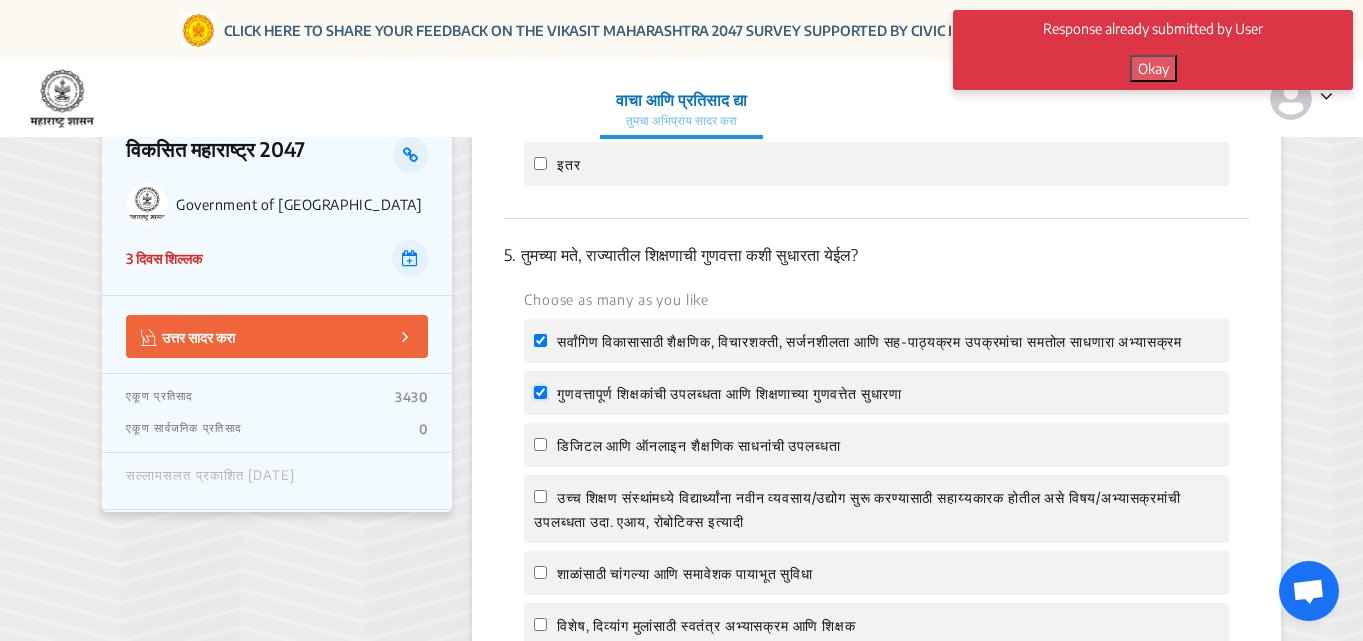 checkbox on "true" 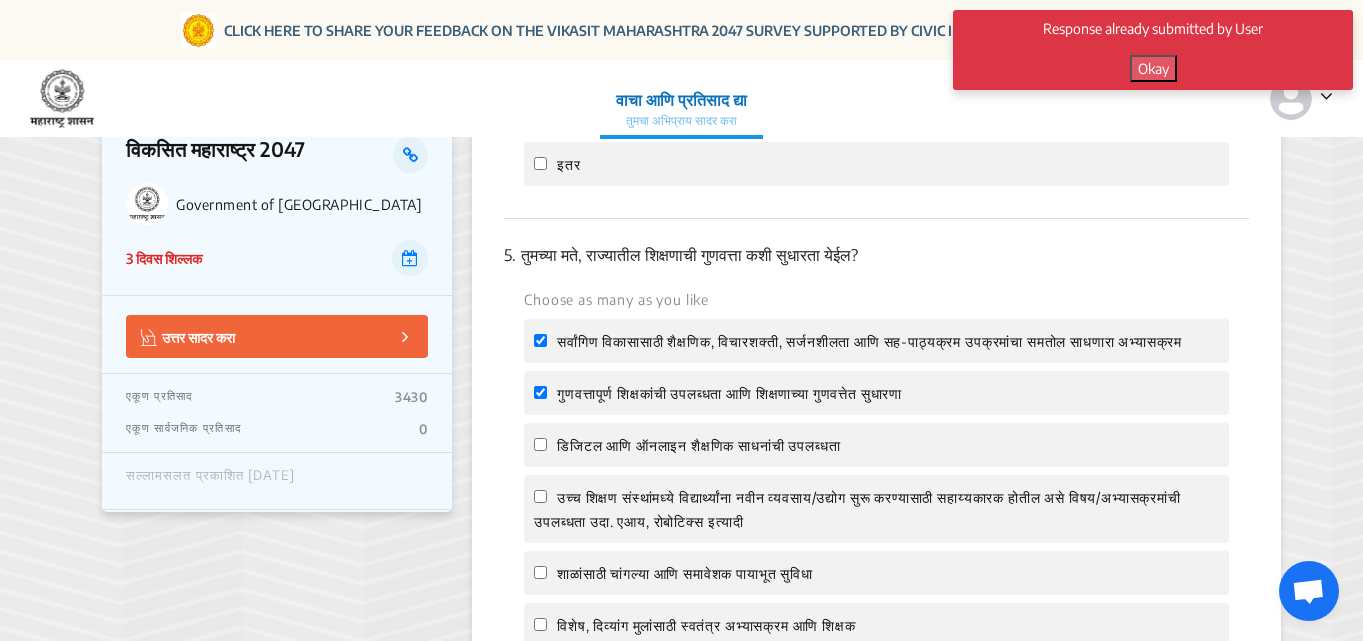 click on "डिजिटल आणि ऑनलाइन शैक्षणिक साधनांची उपलब्धता" 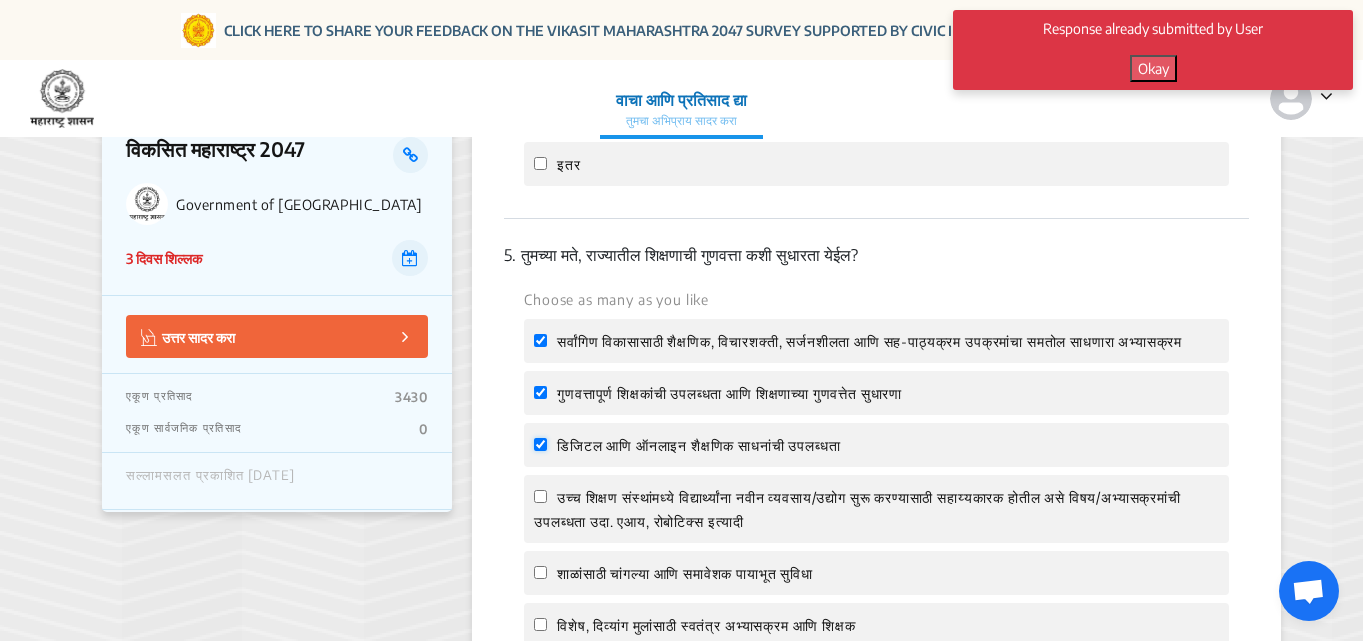 checkbox on "true" 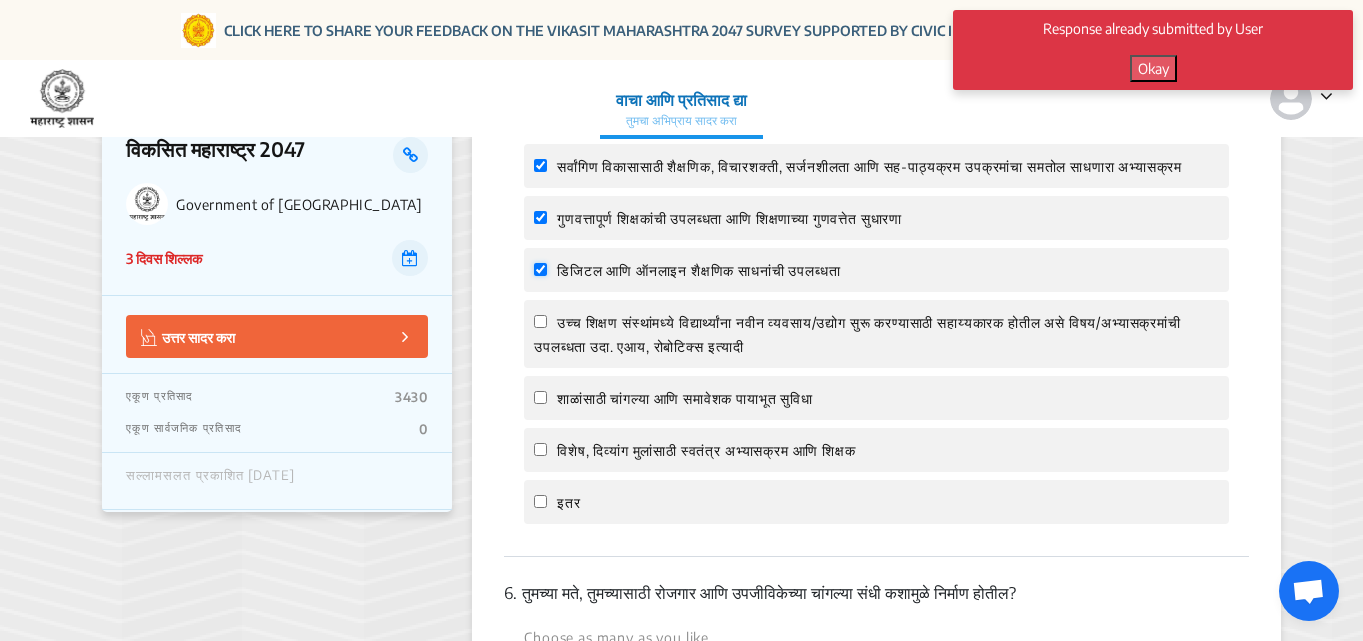 scroll, scrollTop: 2200, scrollLeft: 0, axis: vertical 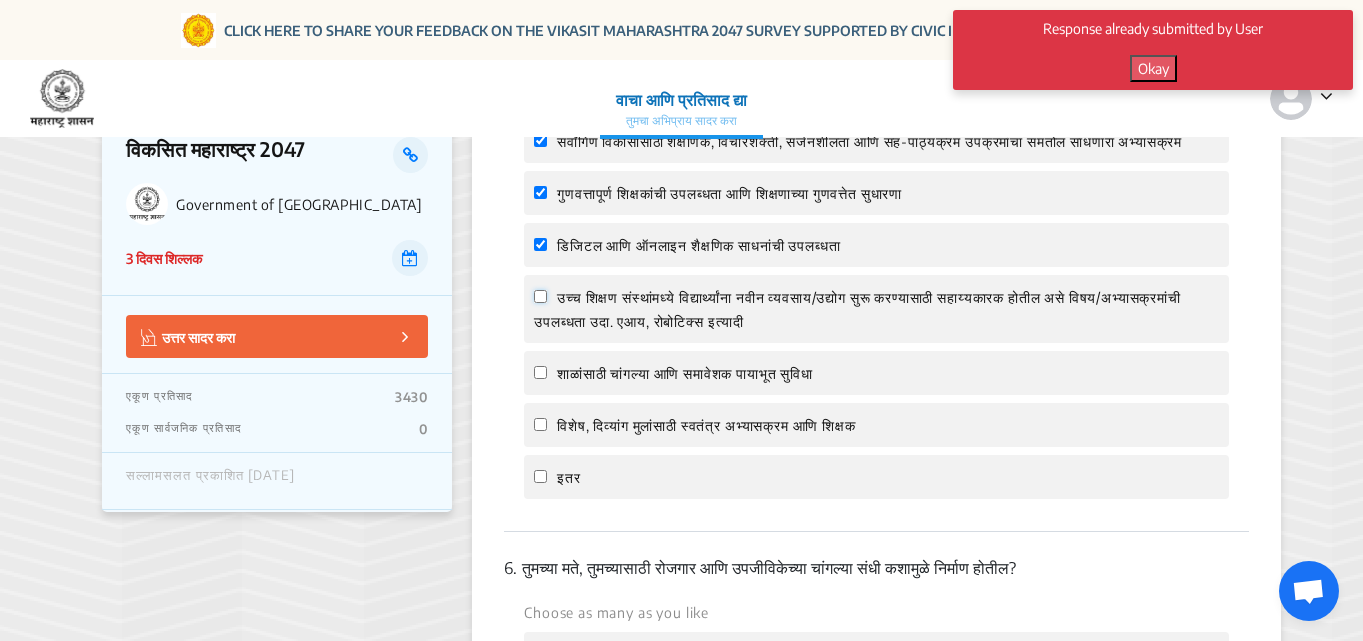 click on "उच्च शिक्षण संस्थांमध्ये विद्यार्थ्यांना नवीन व्यवसाय/उद्योग सुरू करण्यासाठी सहाय्यकारक होतील असे विषय/अभ्यासक्रमांची उपलब्धता उदा. एआय, रोबोटिक्स इत्यादी" 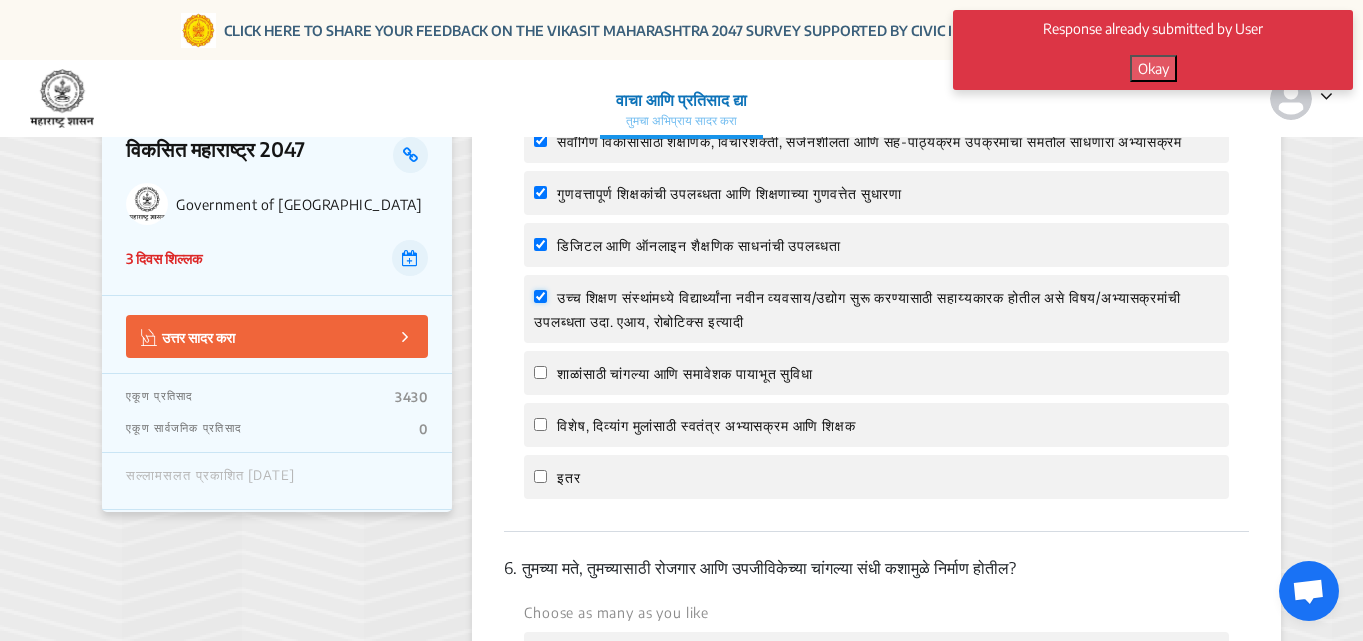 checkbox on "true" 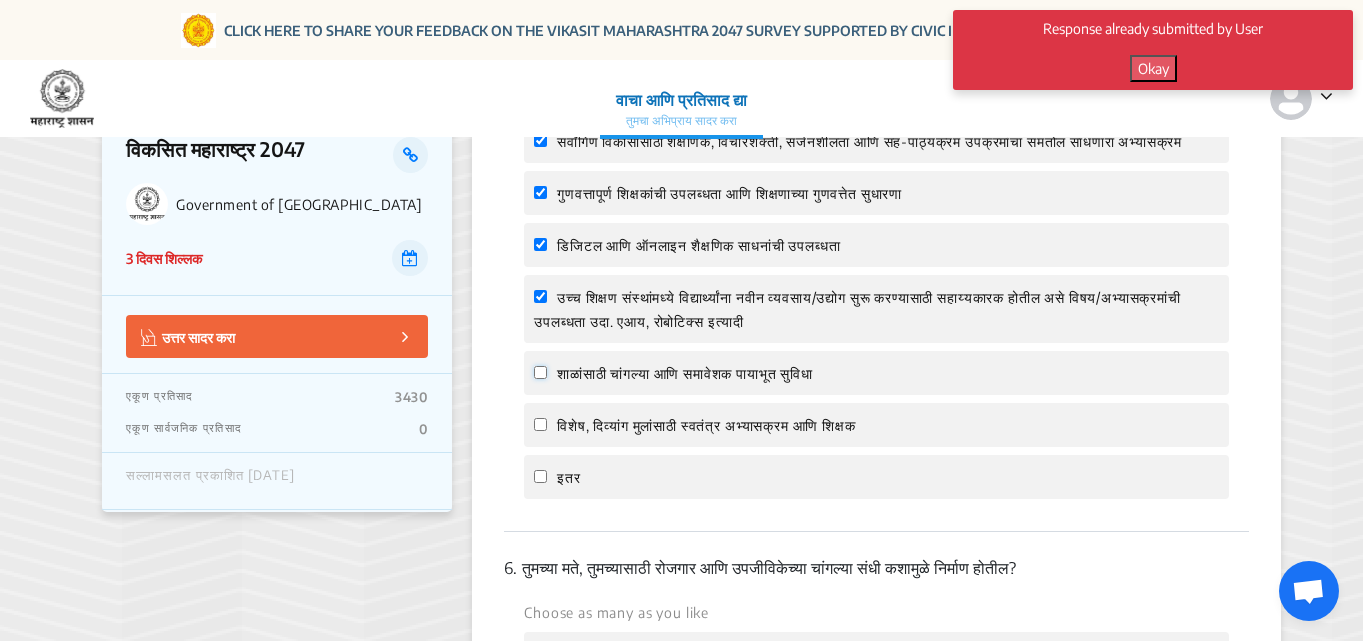 click on "शाळांसाठी चांगल्या आणि समावेशक पायाभूत सुविधा" 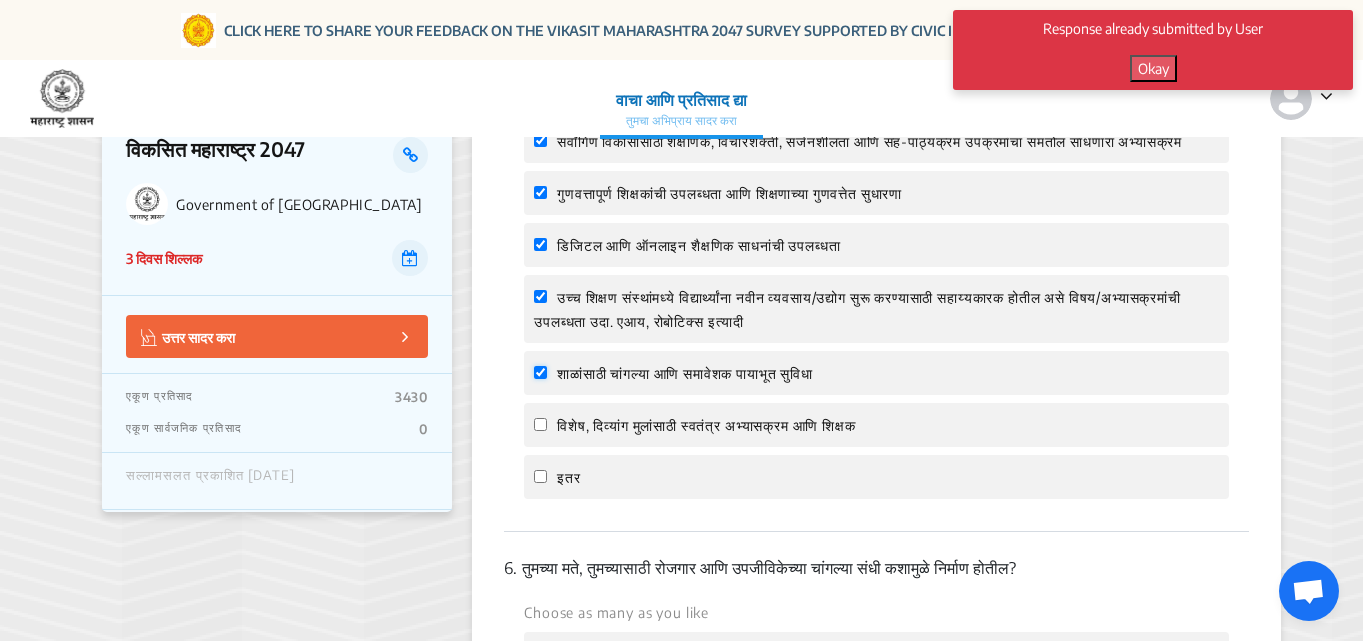 checkbox on "true" 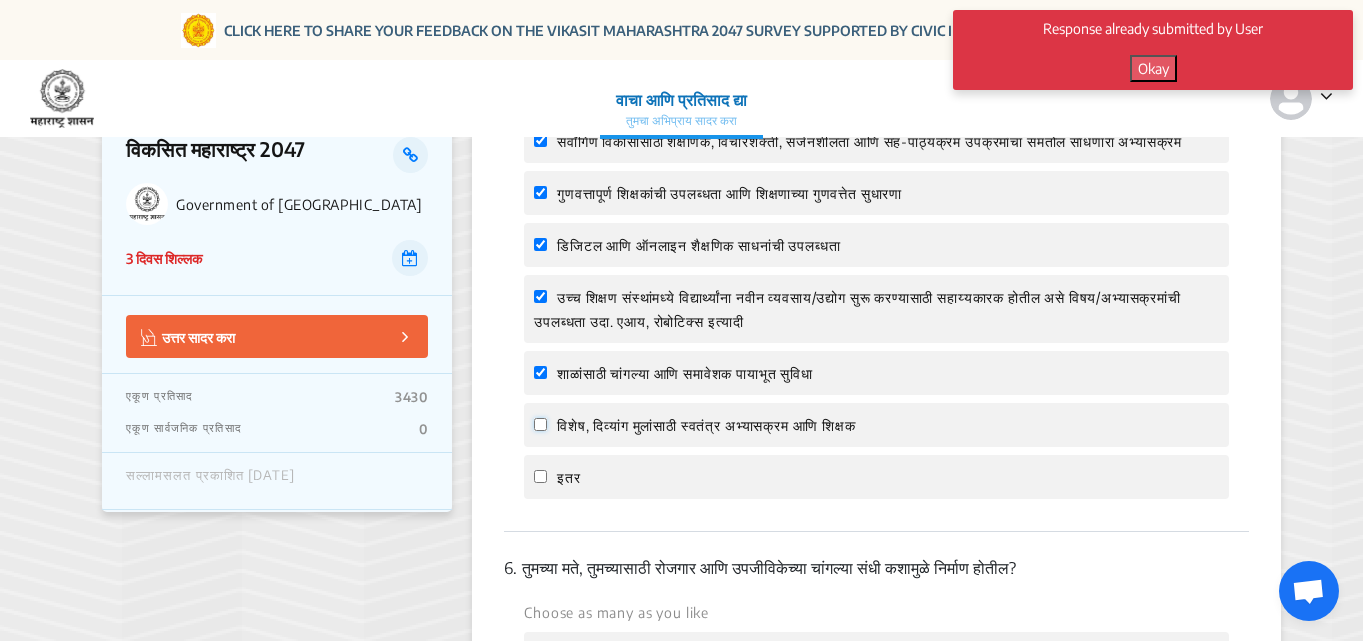 click on "विशेष, दिव्यांग मुलांसाठी स्वतंत्र अभ्यासक्रम आणि शिक्षक" 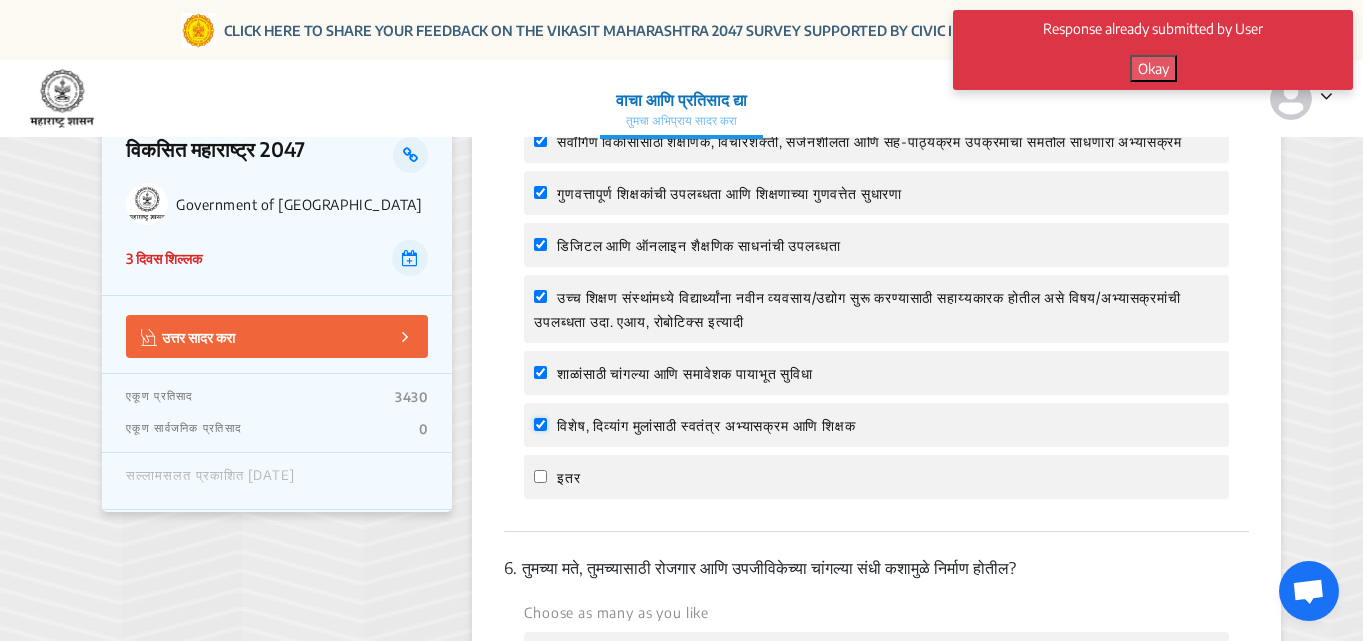 checkbox on "true" 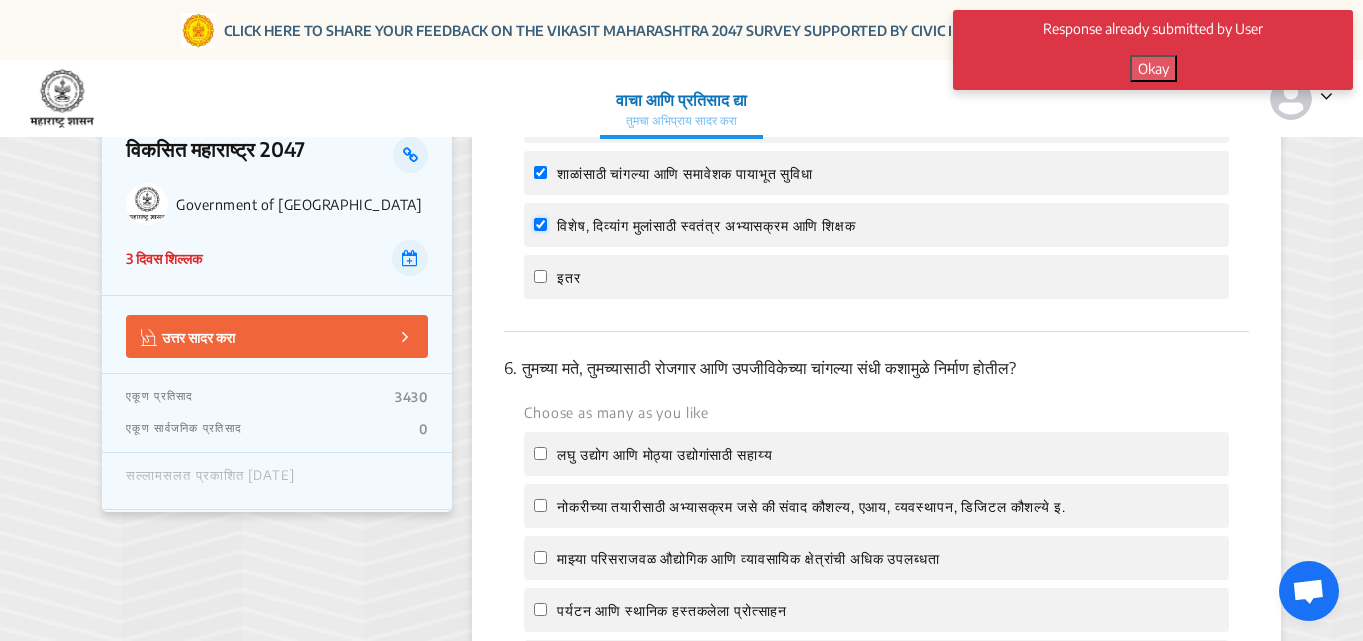 scroll, scrollTop: 2500, scrollLeft: 0, axis: vertical 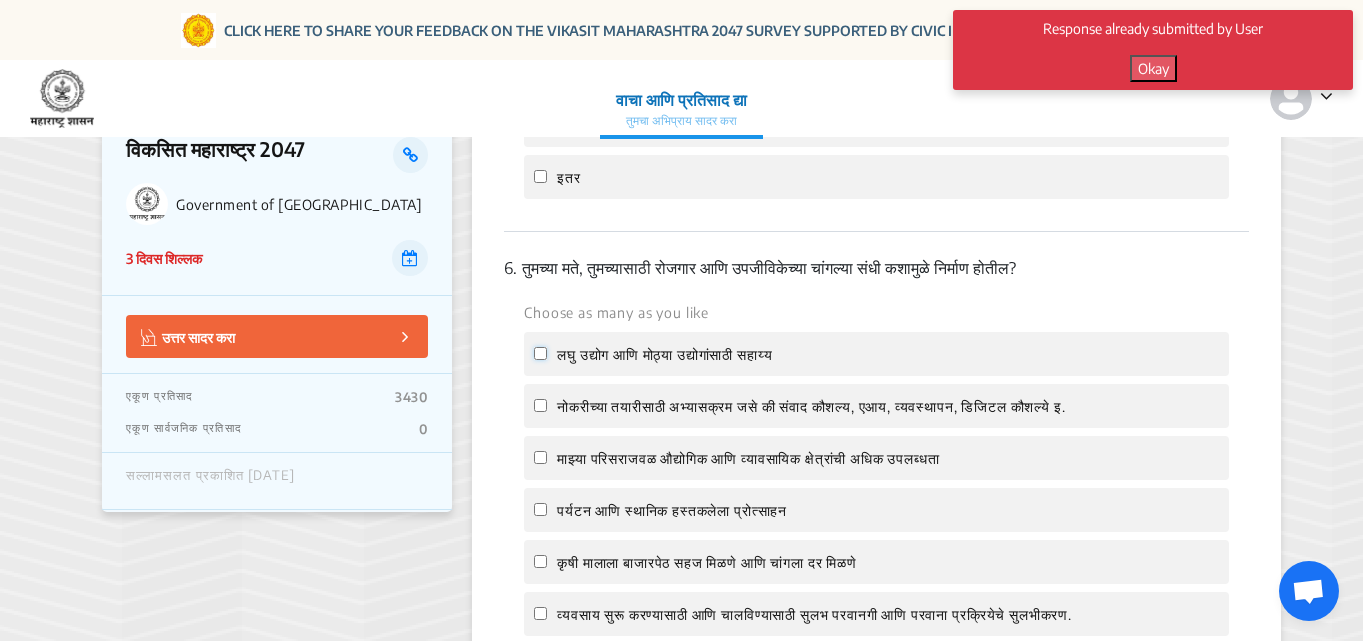 click on "लघु उद्योग आणि  मोठ्या उद्योगांसाठी सहाय्य" 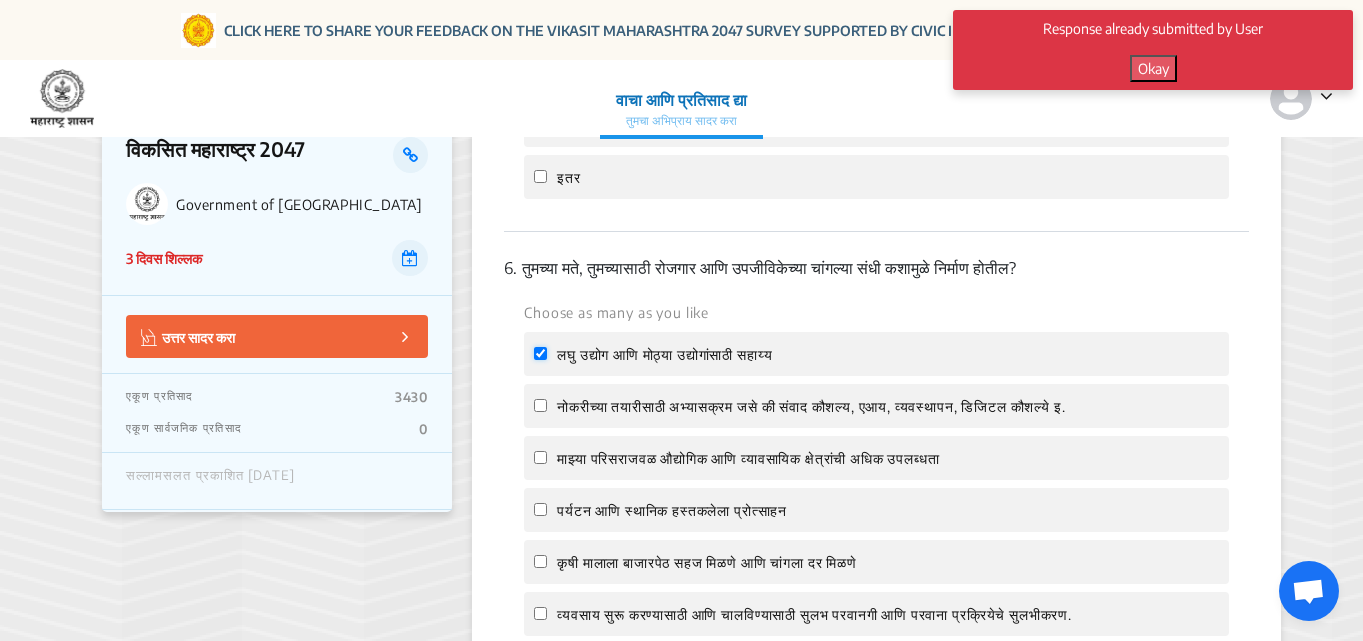 checkbox on "true" 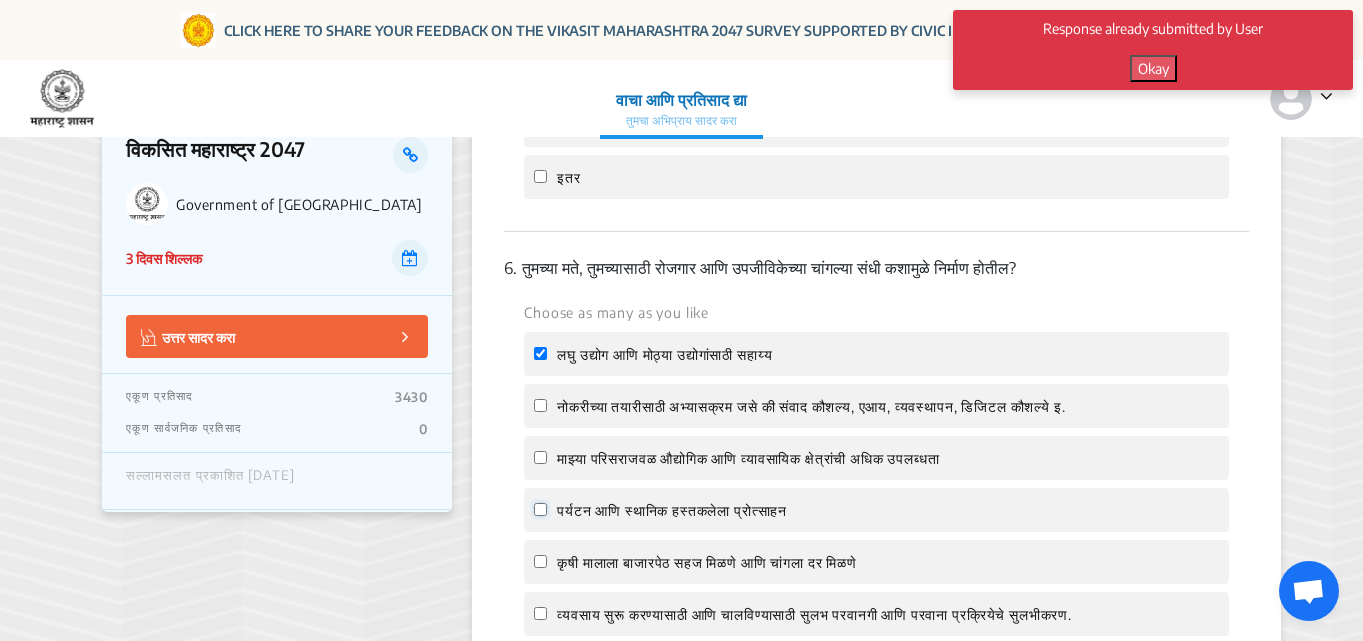 click on "पर्यटन आणि स्थानिक हस्तकलेला प्रोत्साहन" 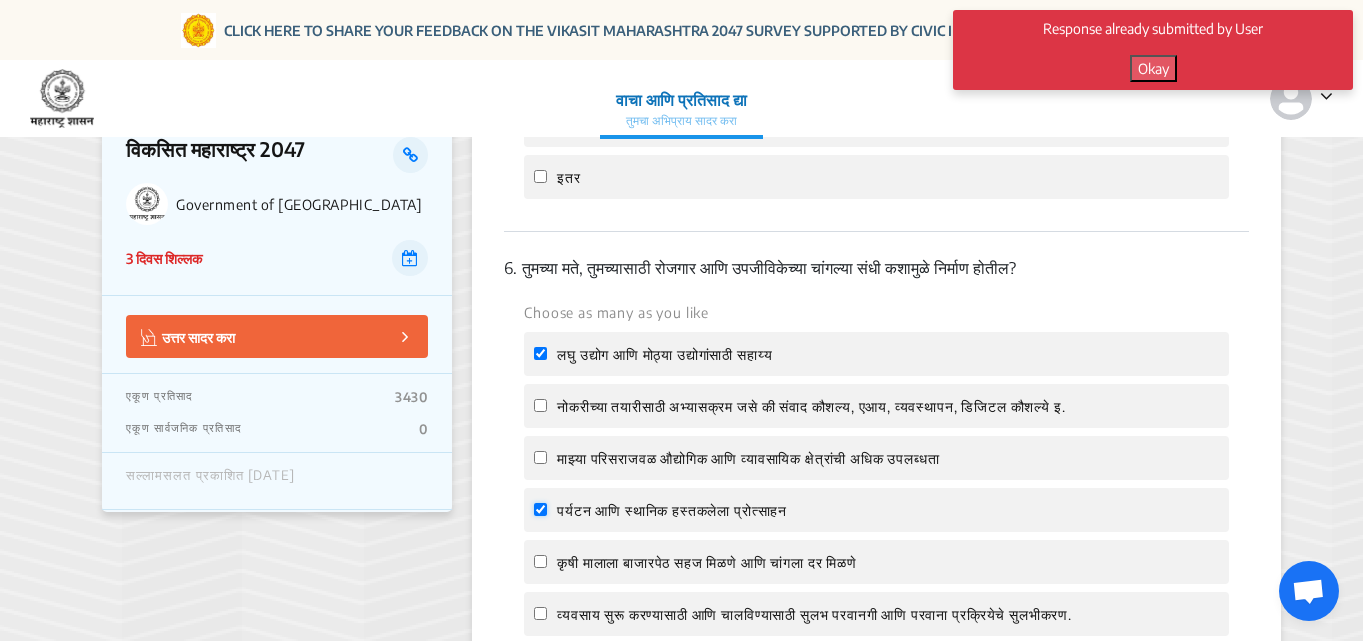 checkbox on "true" 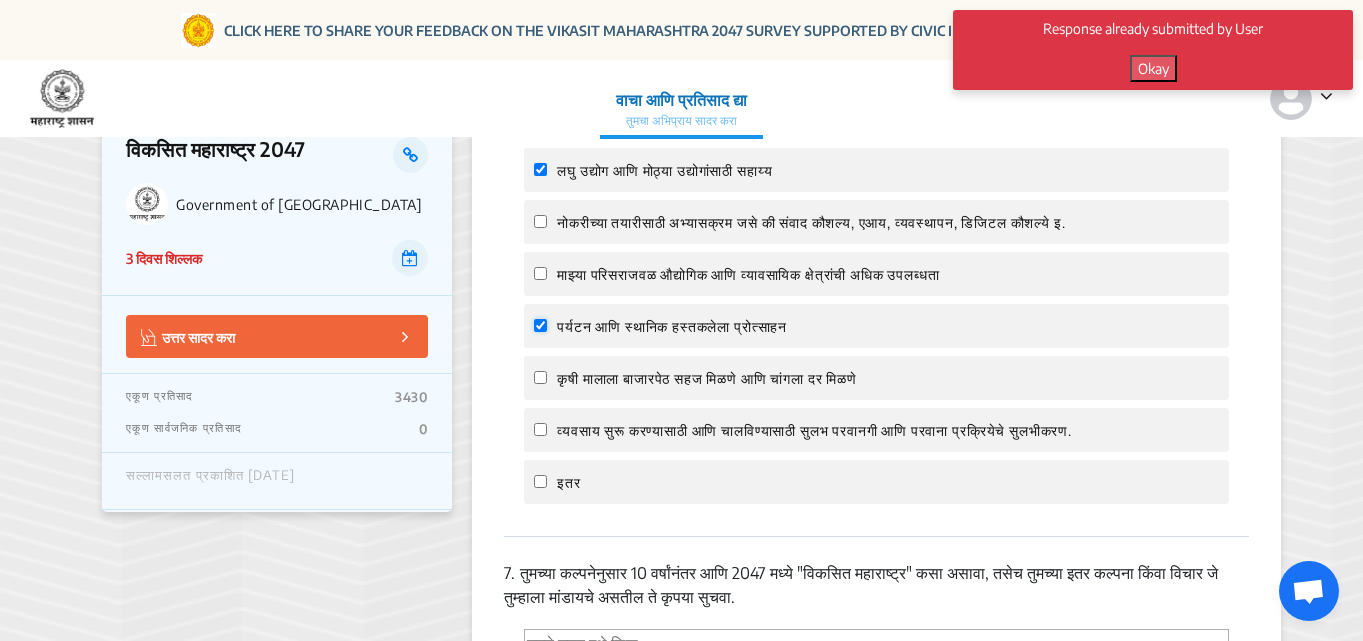 scroll, scrollTop: 2700, scrollLeft: 0, axis: vertical 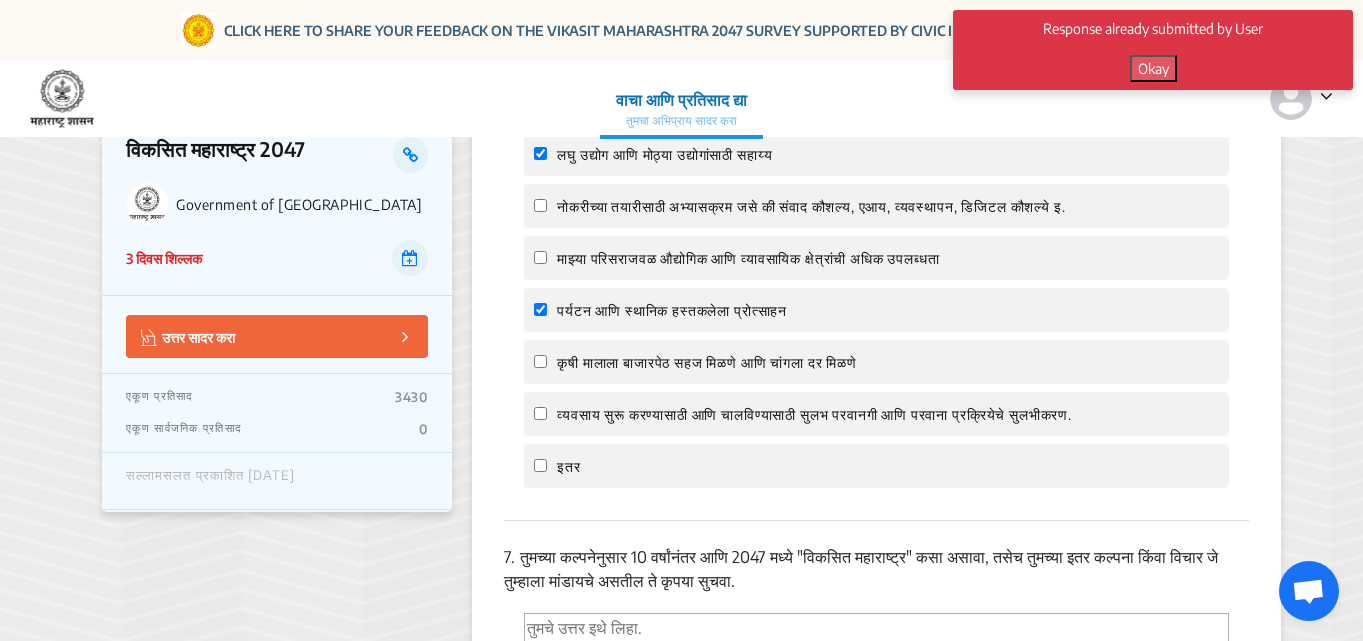 click on "कृषी मालाला बाजारपेठ सहज मिळणे आणि चांगला दर मिळणे" 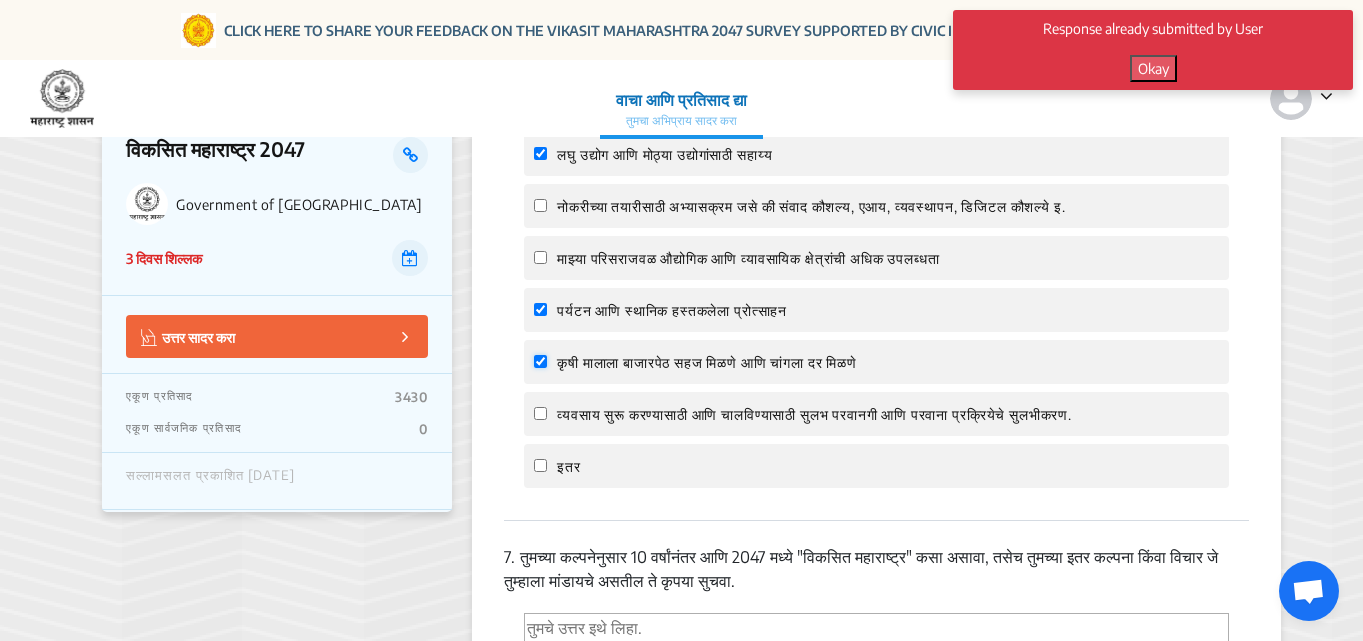 checkbox on "true" 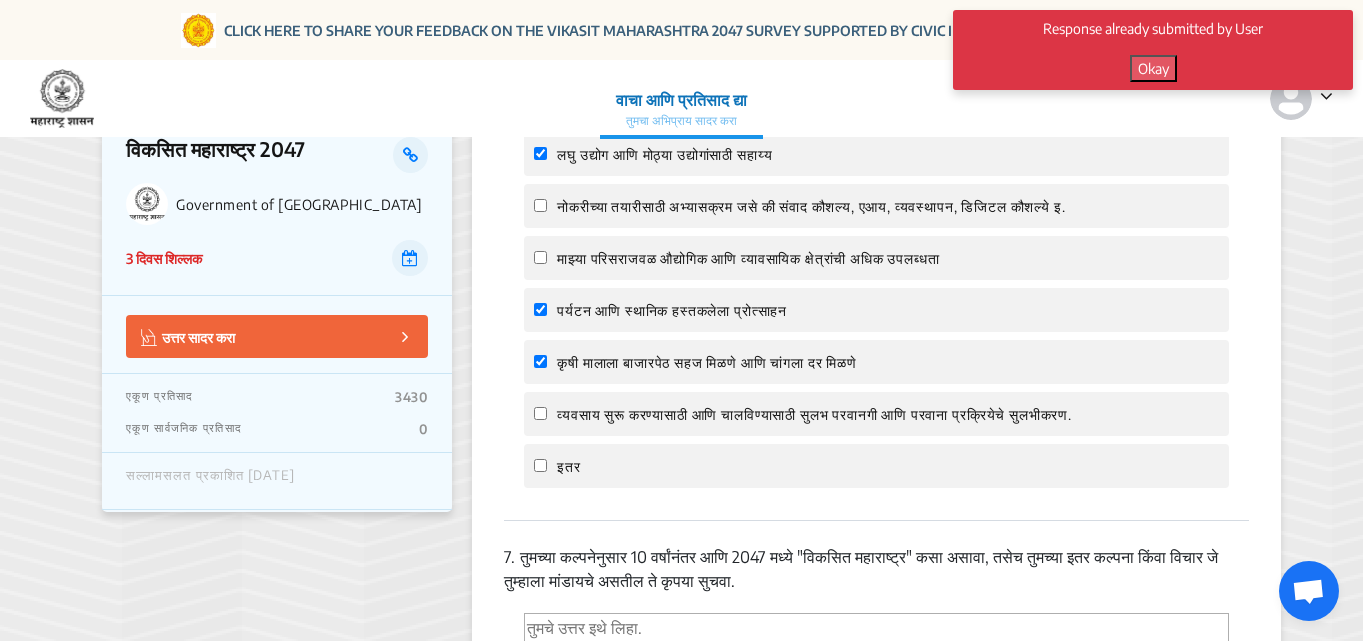 click on "व्यवसाय सुरू करण्यासाठी आणि चालविण्यासाठी सुलभ परवानगी आणि परवाना प्रक्रियेचे सुलभीकरण." 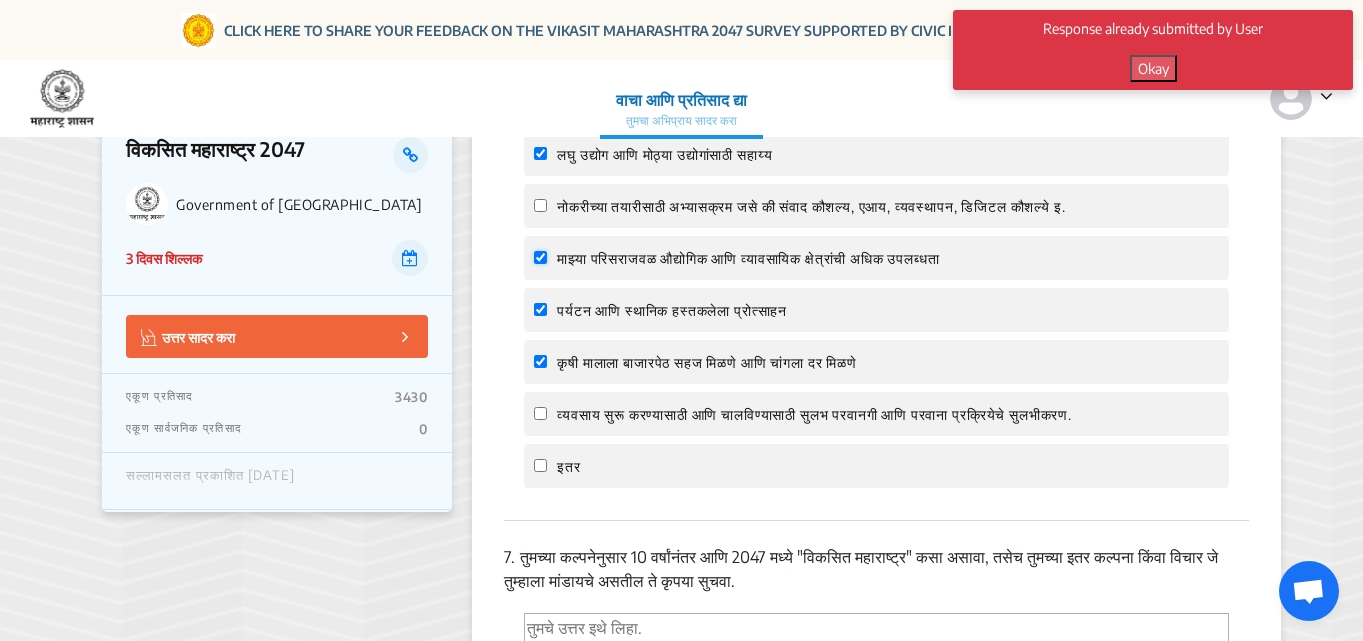 checkbox on "true" 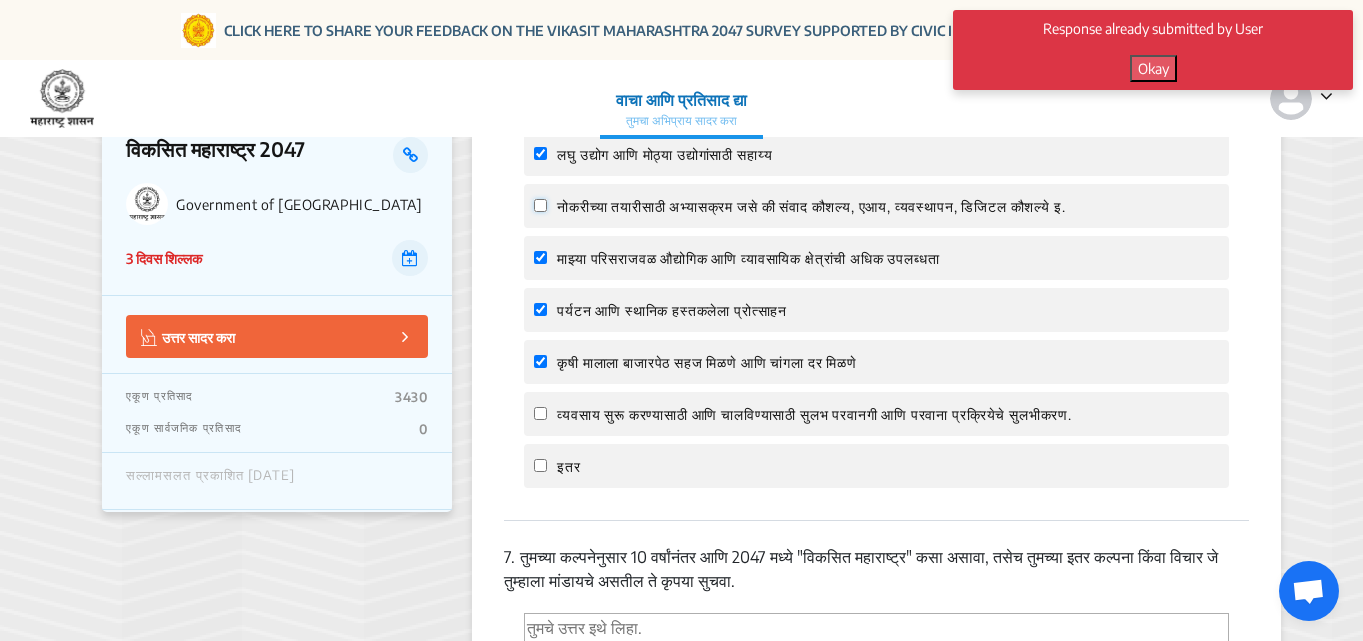 click on "नोकरीच्या तयारीसाठी अभ्यासक्रम जसे की संवाद कौशल्य, एआय, व्यवस्थापन, डिजिटल कौशल्ये इ." 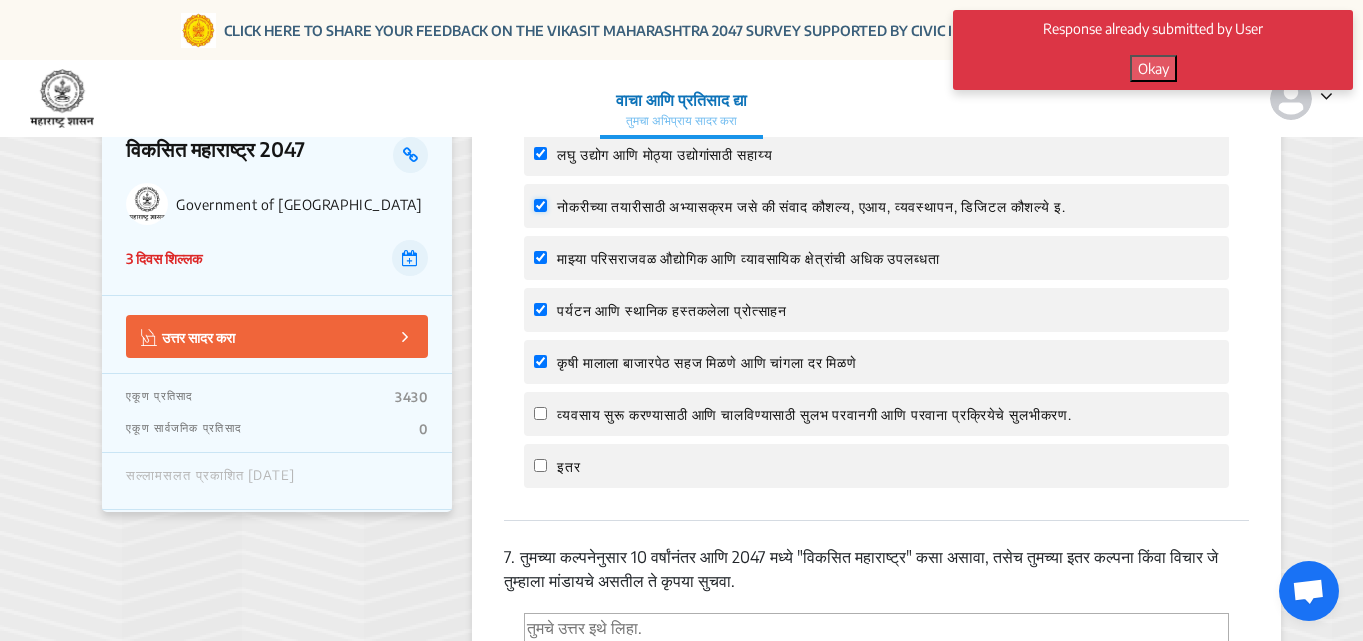 checkbox on "true" 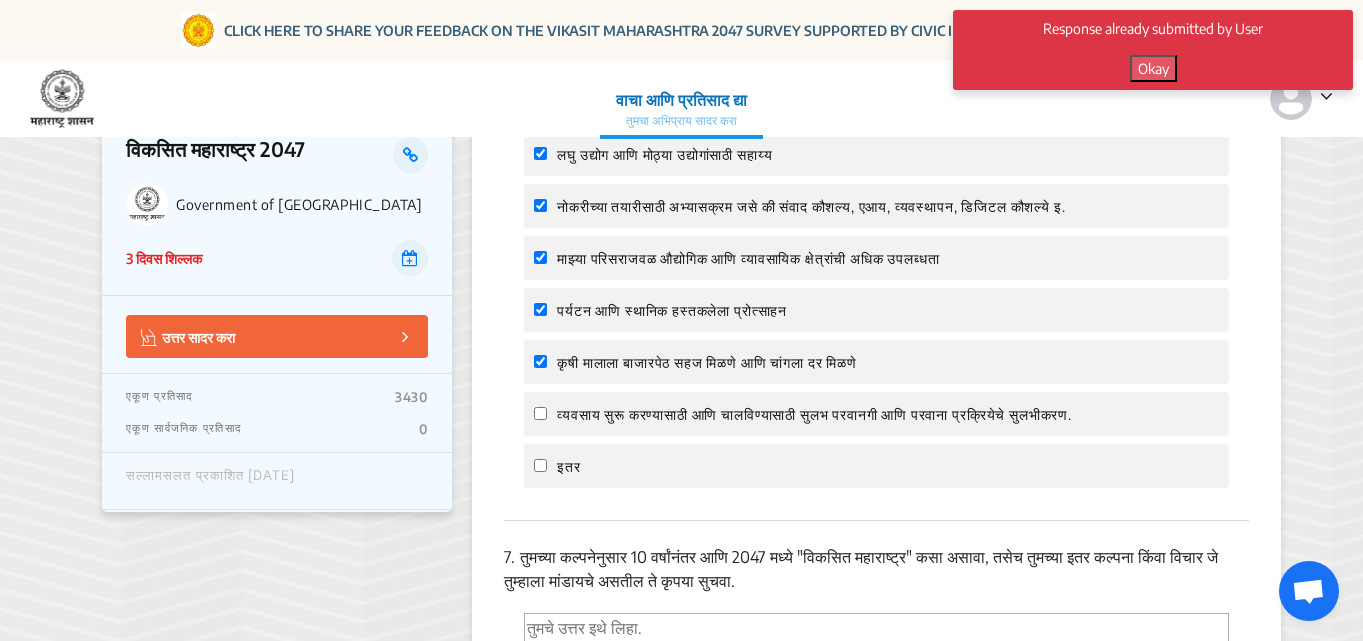 click on "व्यवसाय सुरू करण्यासाठी आणि चालविण्यासाठी सुलभ परवानगी आणि परवाना प्रक्रियेचे सुलभीकरण." 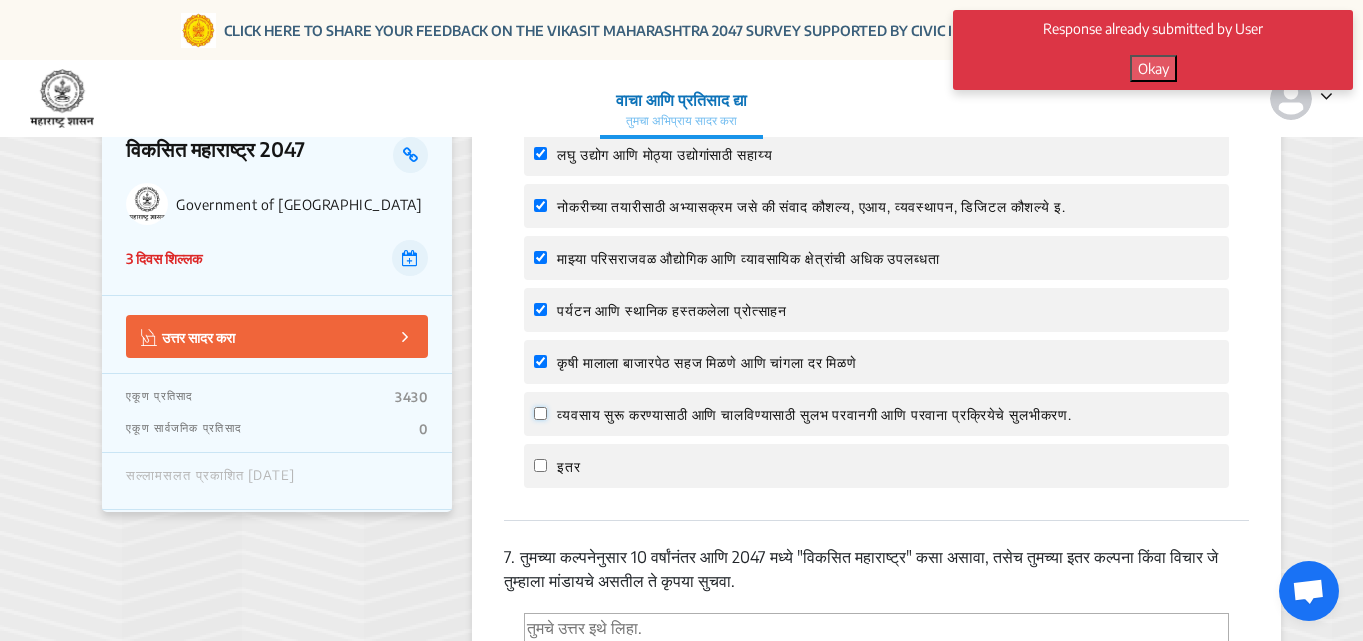 click on "व्यवसाय सुरू करण्यासाठी आणि चालविण्यासाठी सुलभ परवानगी आणि परवाना प्रक्रियेचे सुलभीकरण." 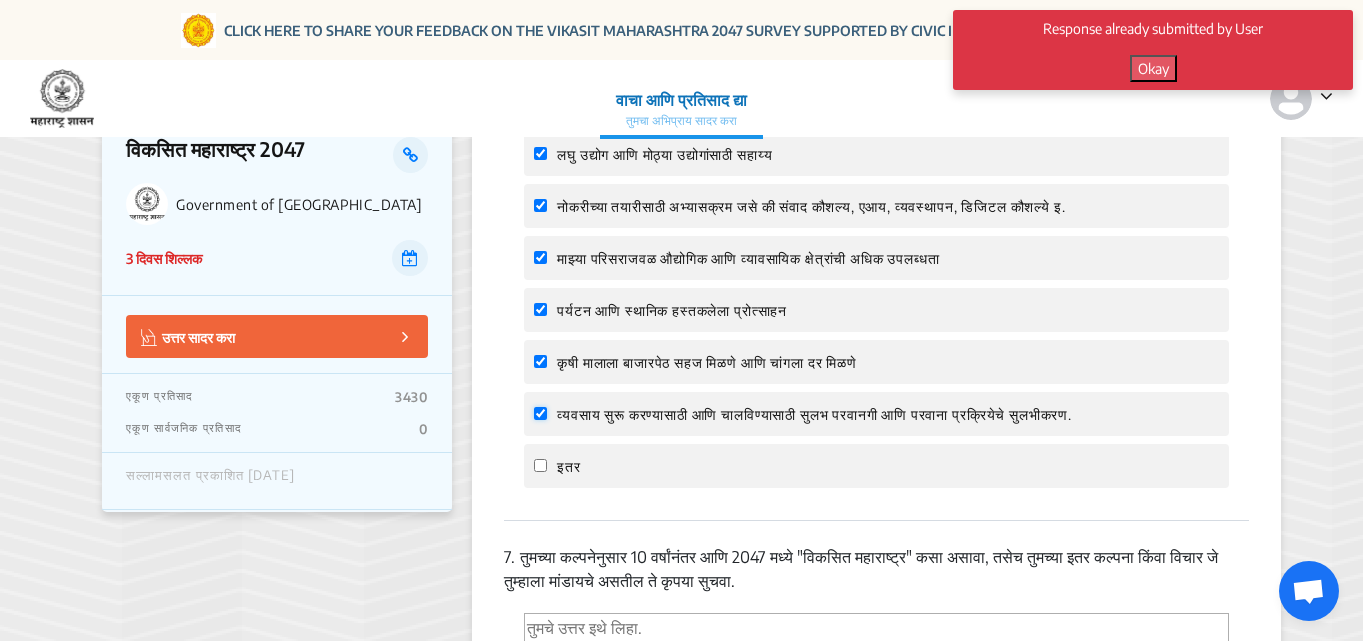 checkbox on "true" 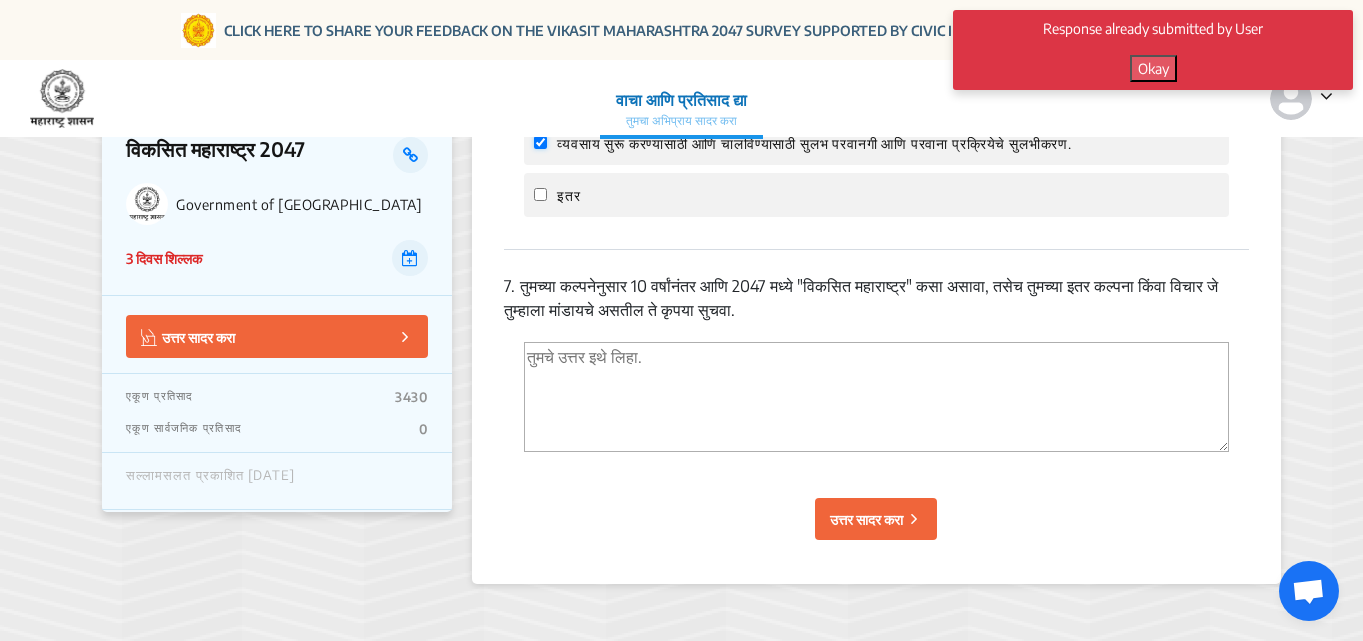scroll, scrollTop: 3000, scrollLeft: 0, axis: vertical 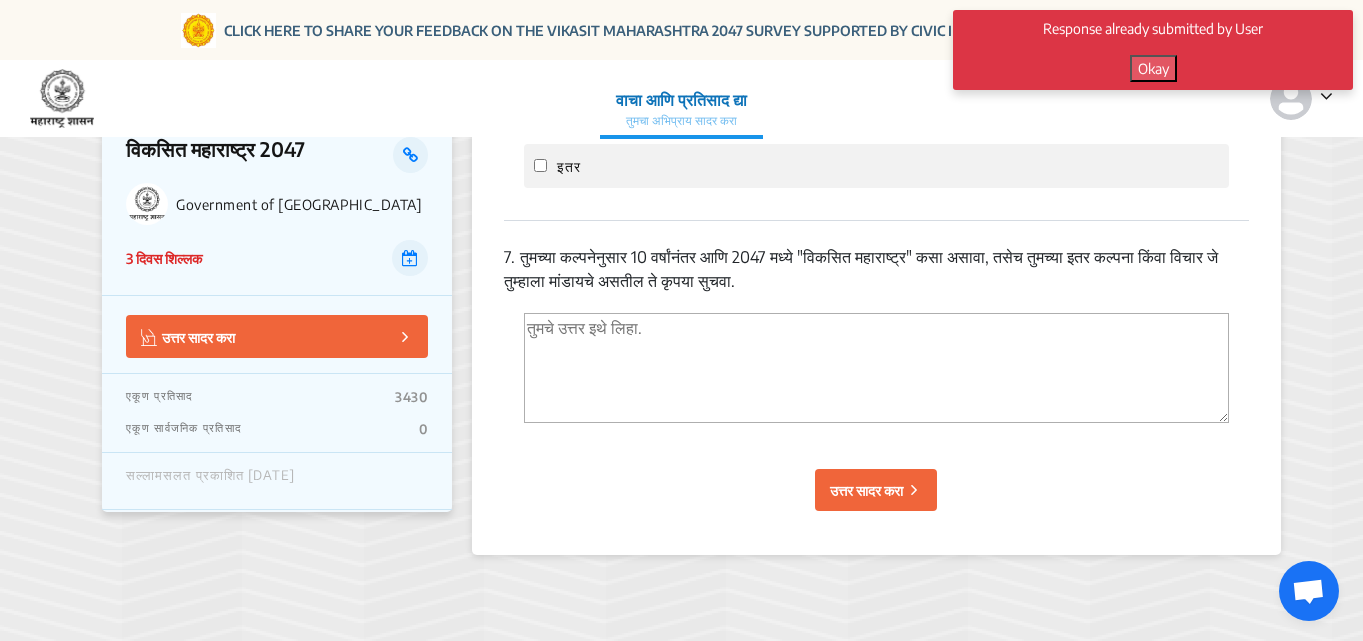 click on "उत्तर सादर करा" 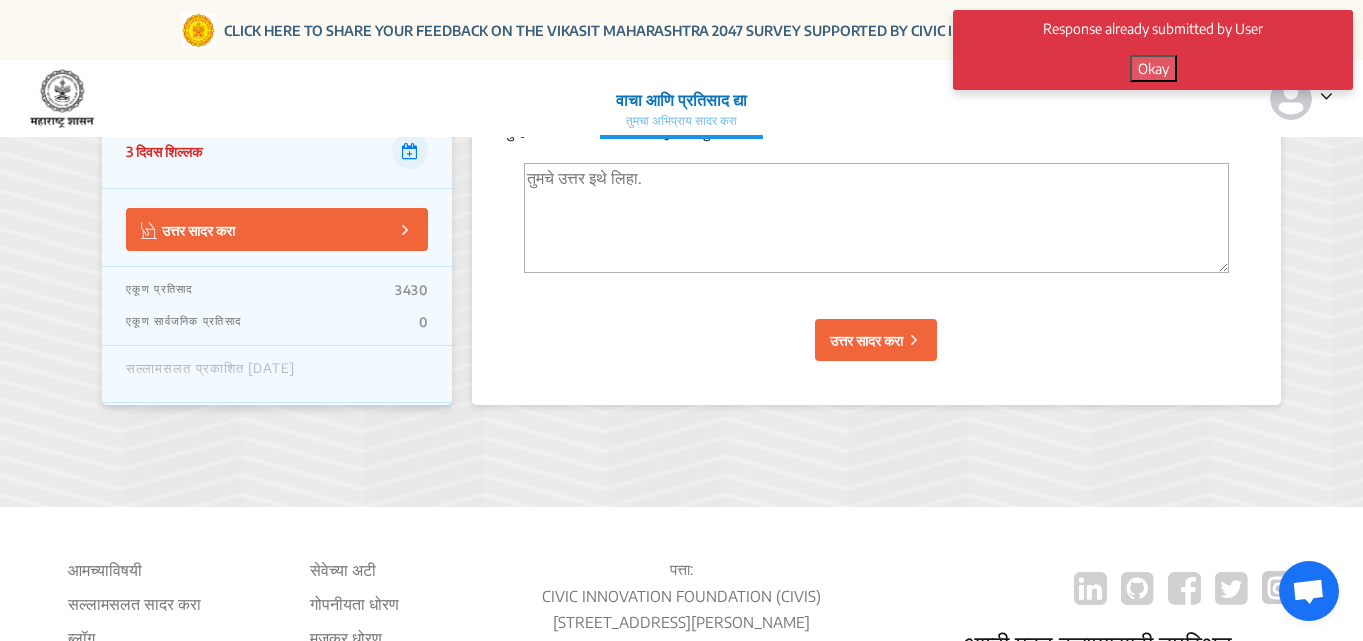 scroll, scrollTop: 2907, scrollLeft: 0, axis: vertical 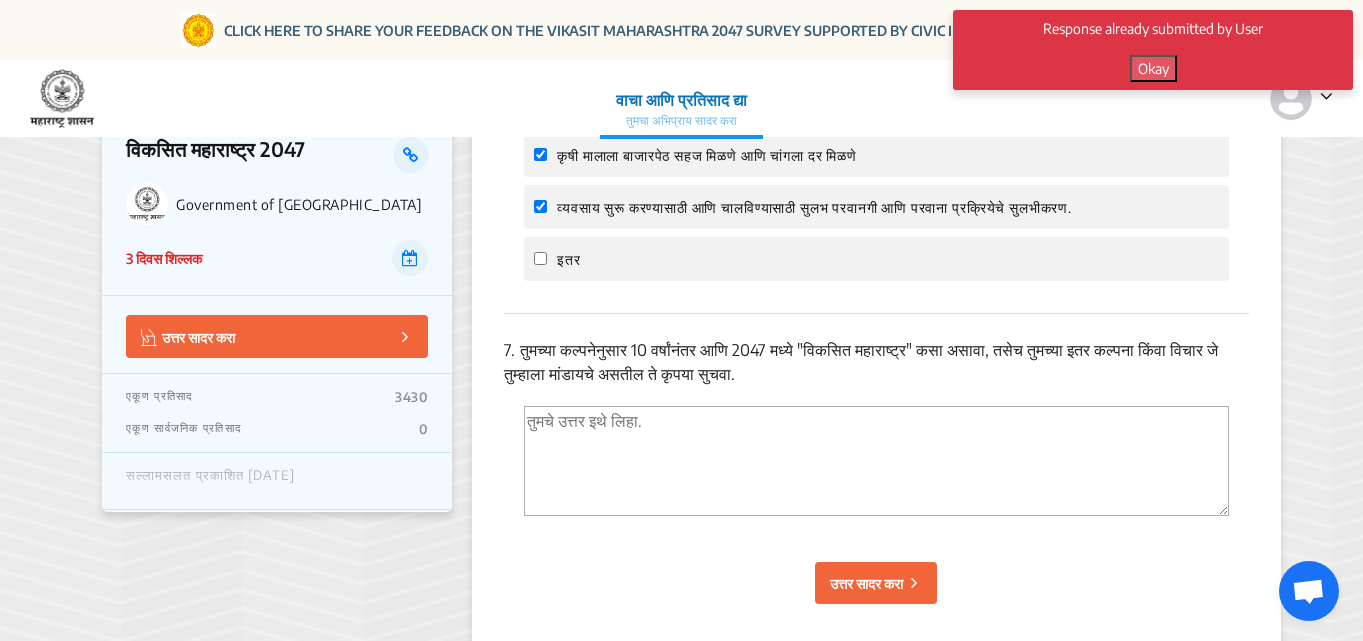 click at bounding box center [876, 461] 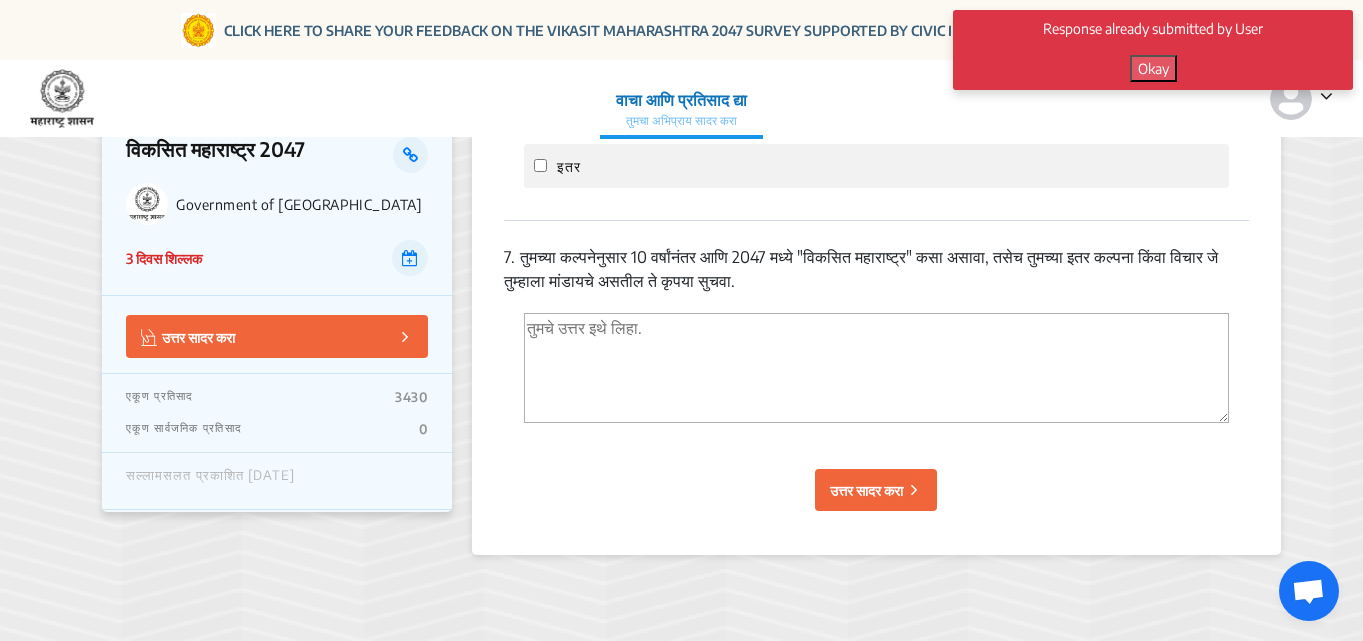 scroll, scrollTop: 3107, scrollLeft: 0, axis: vertical 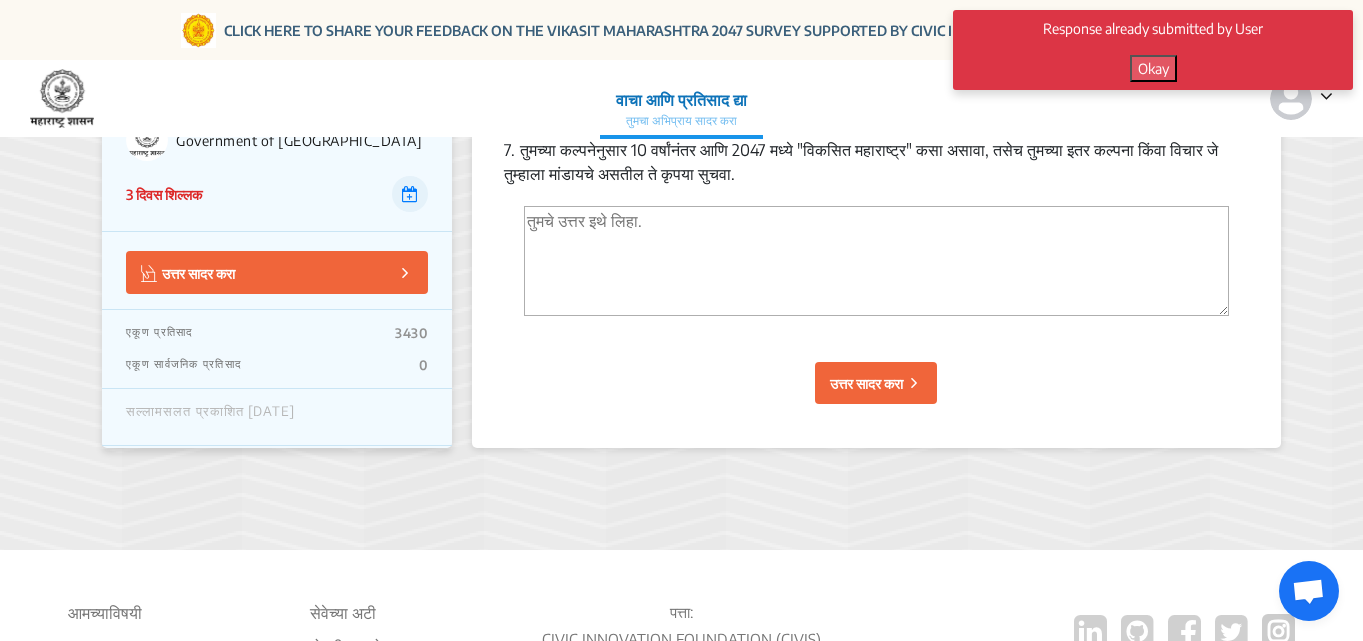 click on "उत्तर सादर करा" 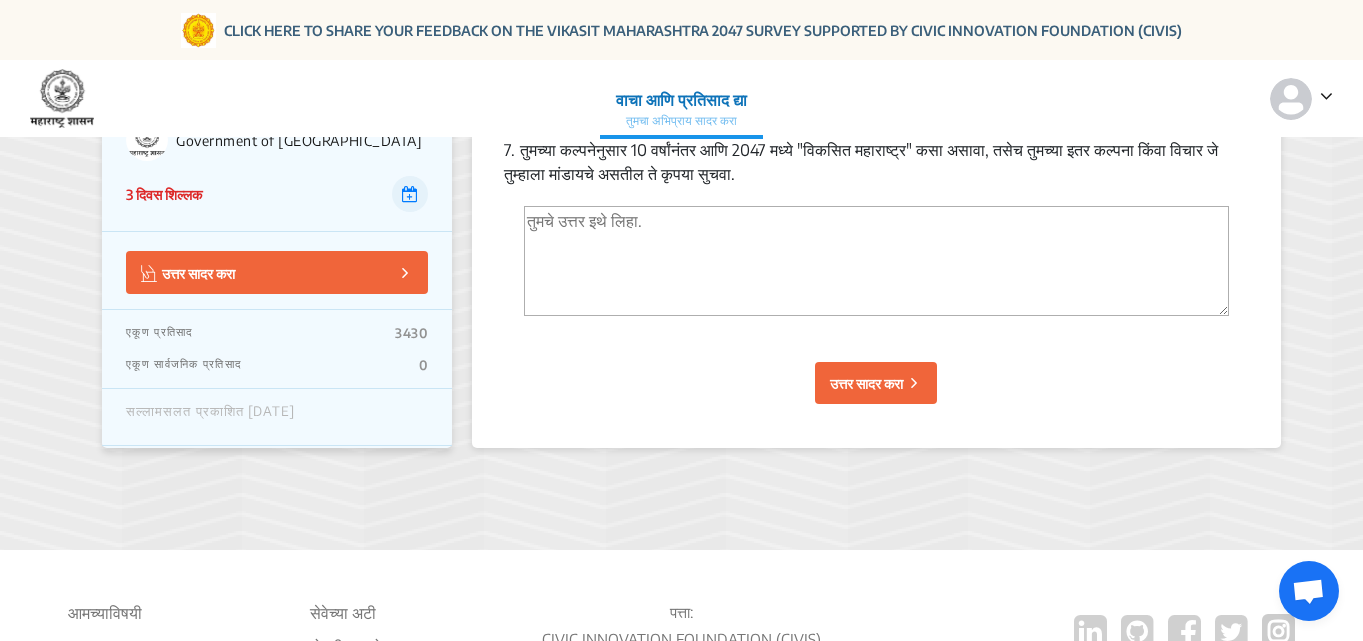 click on "उत्तर सादर करा" 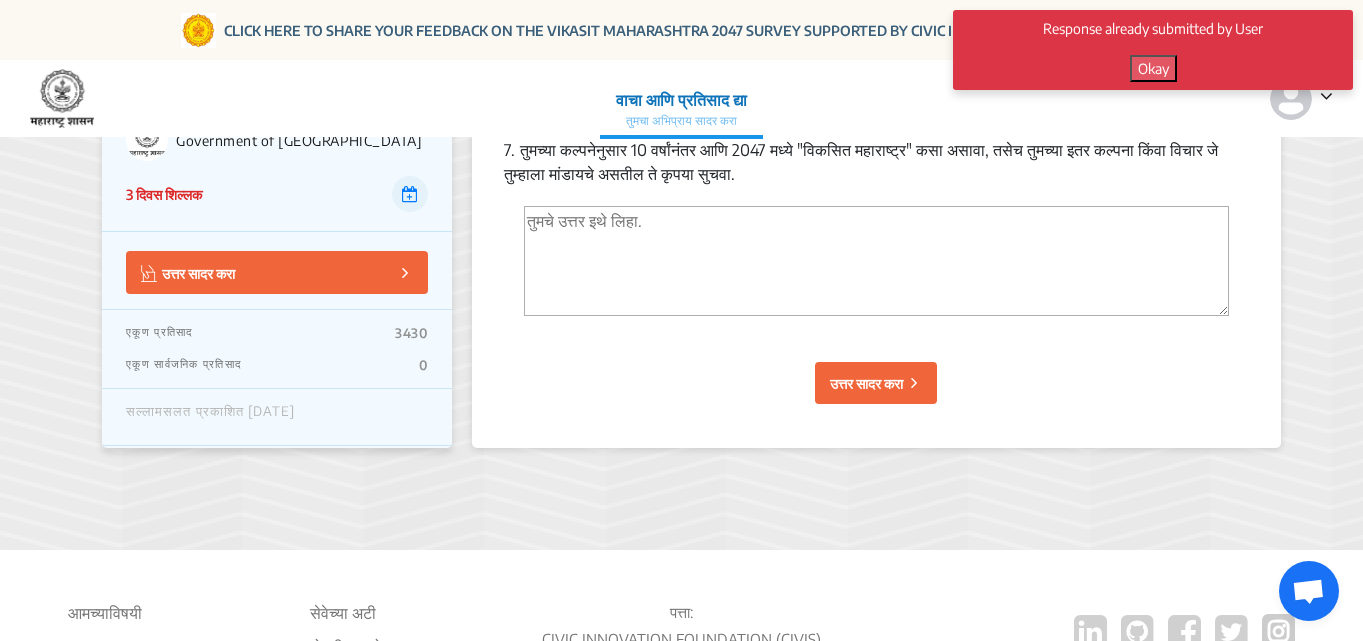 click on "Okay" 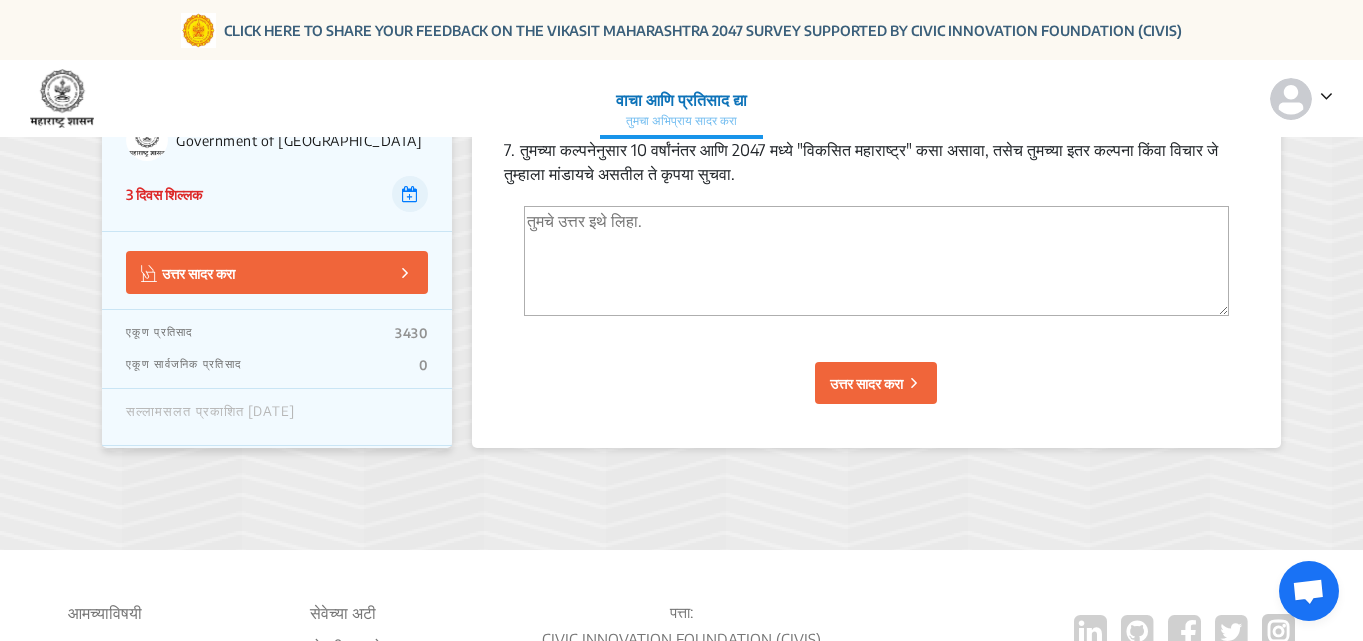 click 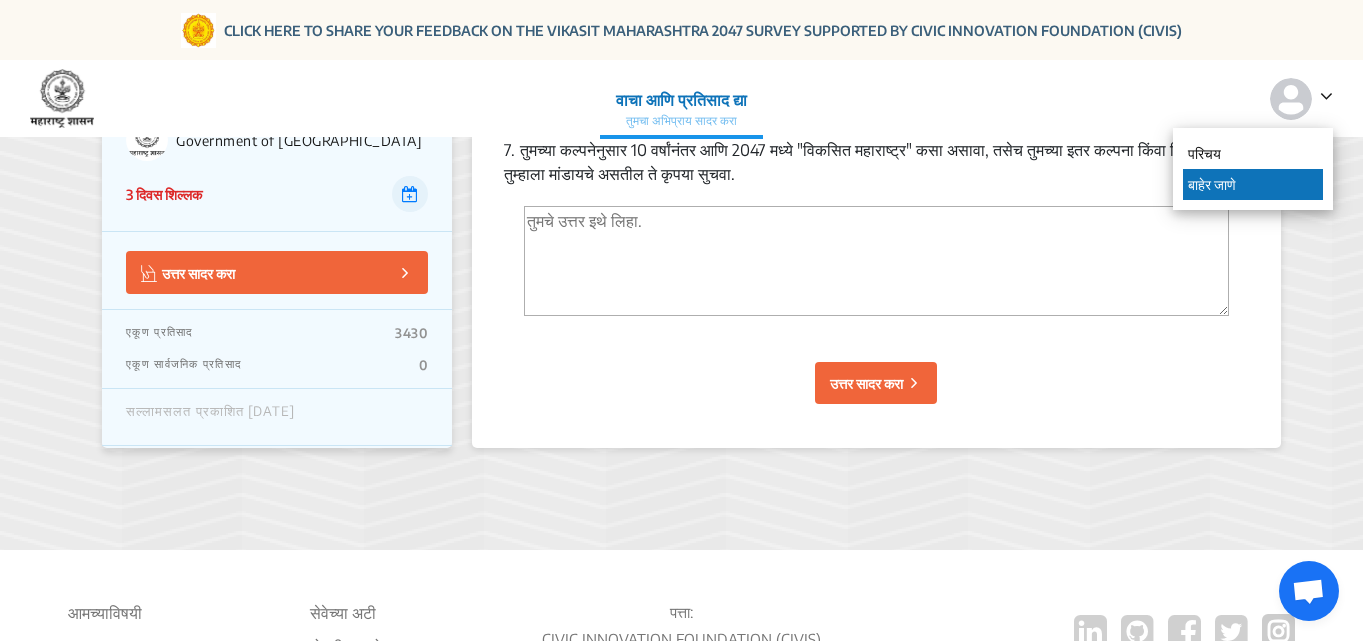 click on "बाहेर जाणे" 